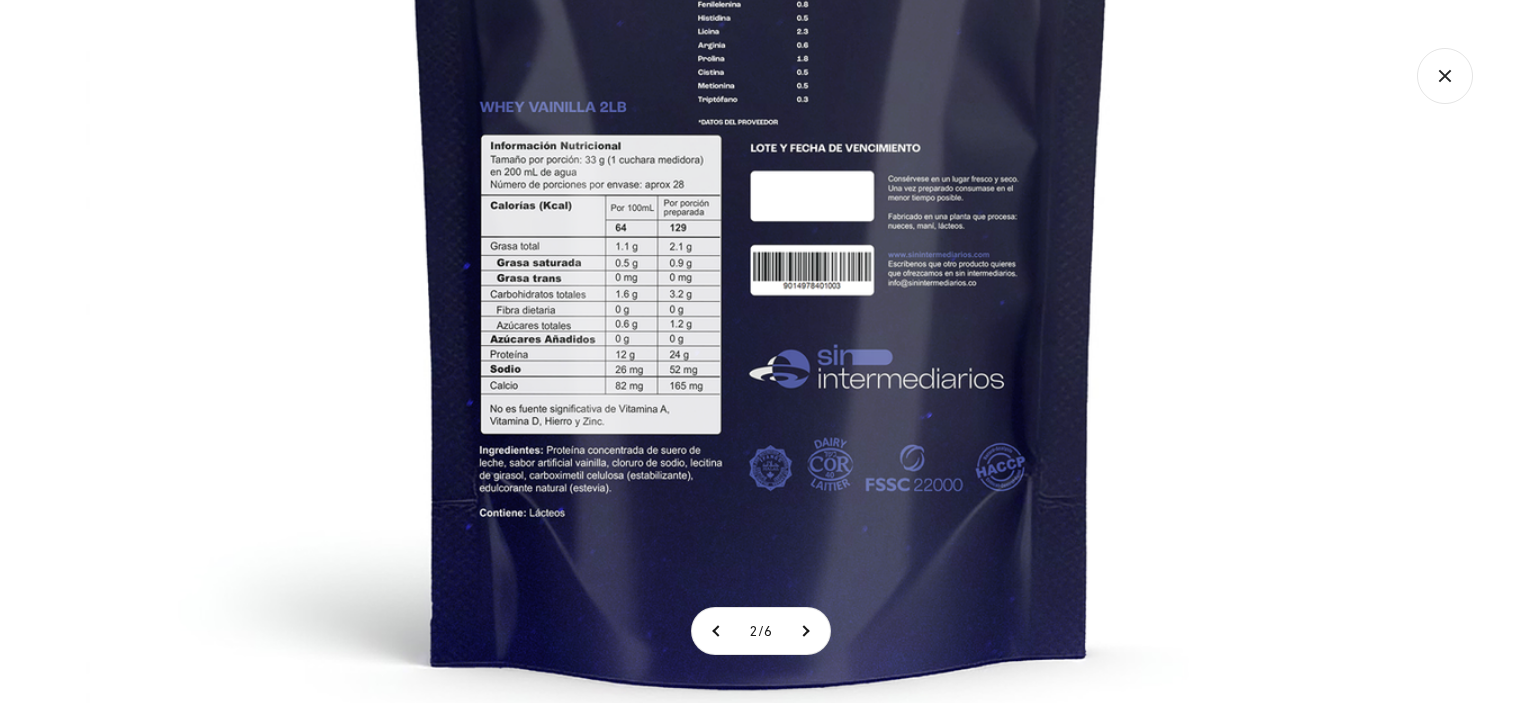 scroll, scrollTop: 166, scrollLeft: 0, axis: vertical 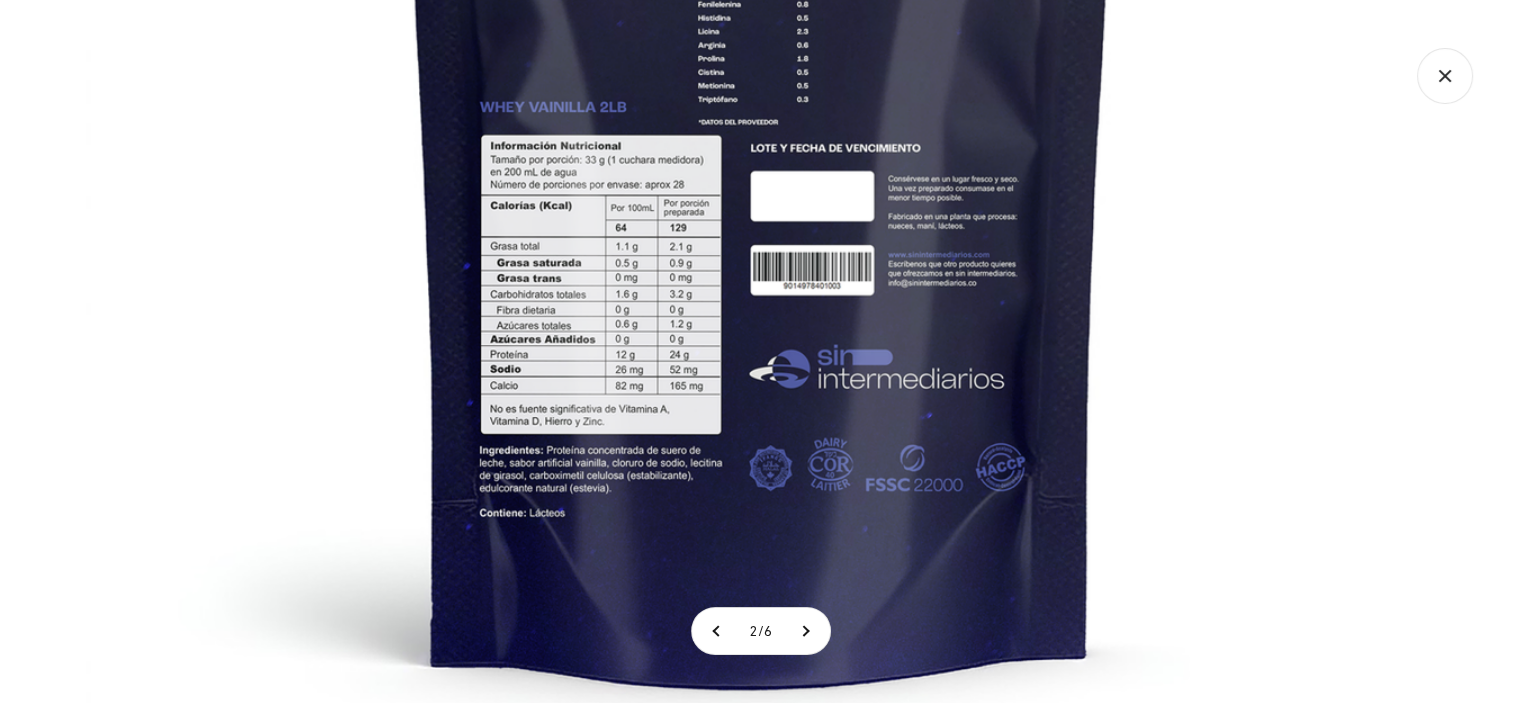 click at bounding box center (761, 103) 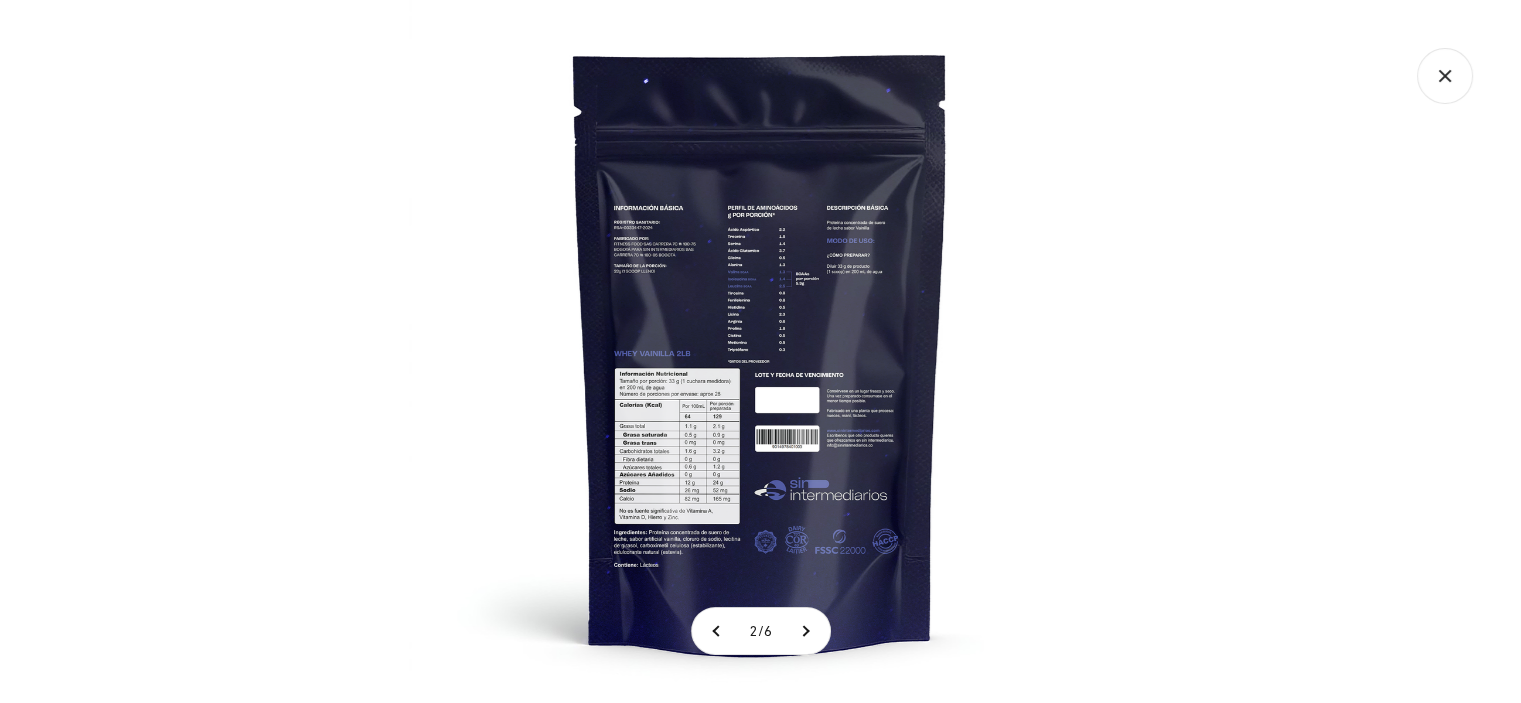click at bounding box center [760, 351] 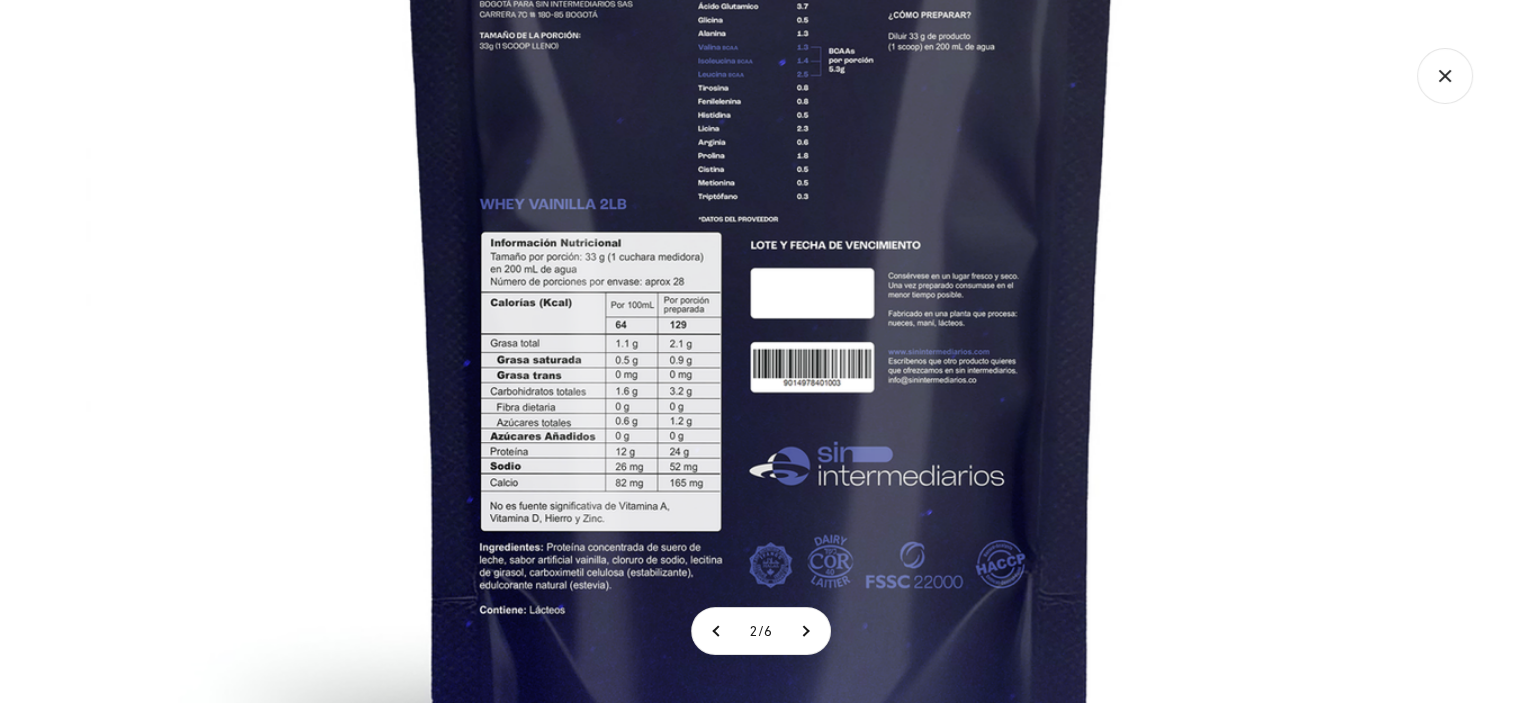 click at bounding box center [761, 200] 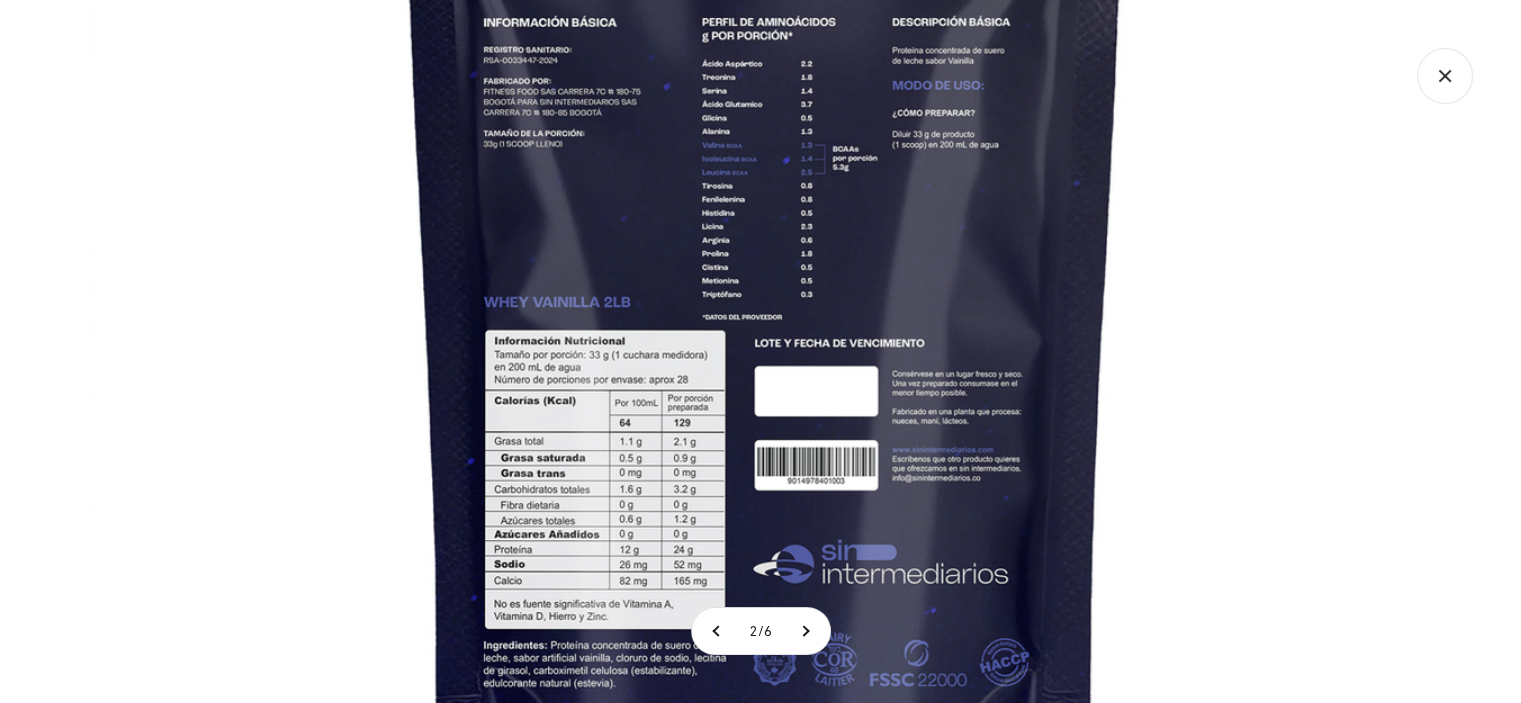 click at bounding box center [765, 298] 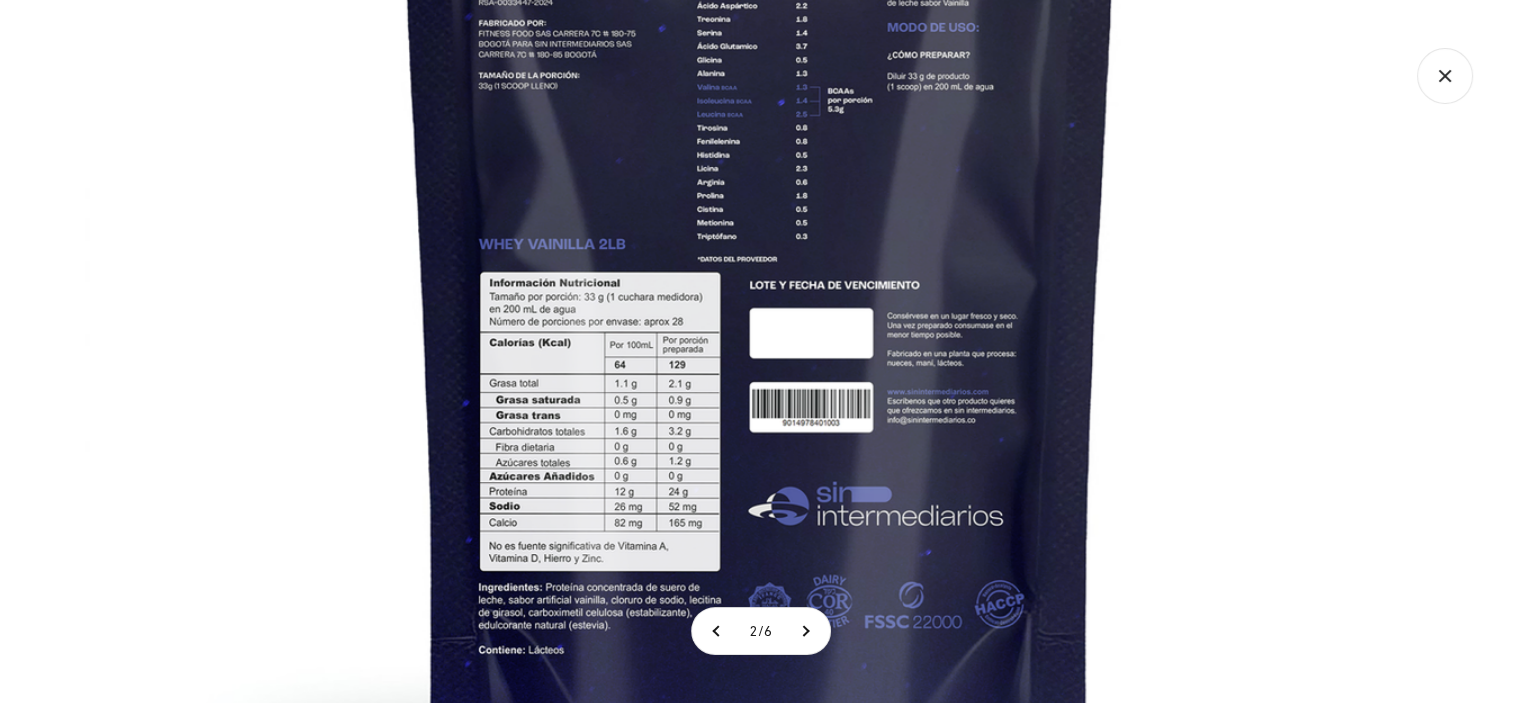 click at bounding box center [760, 240] 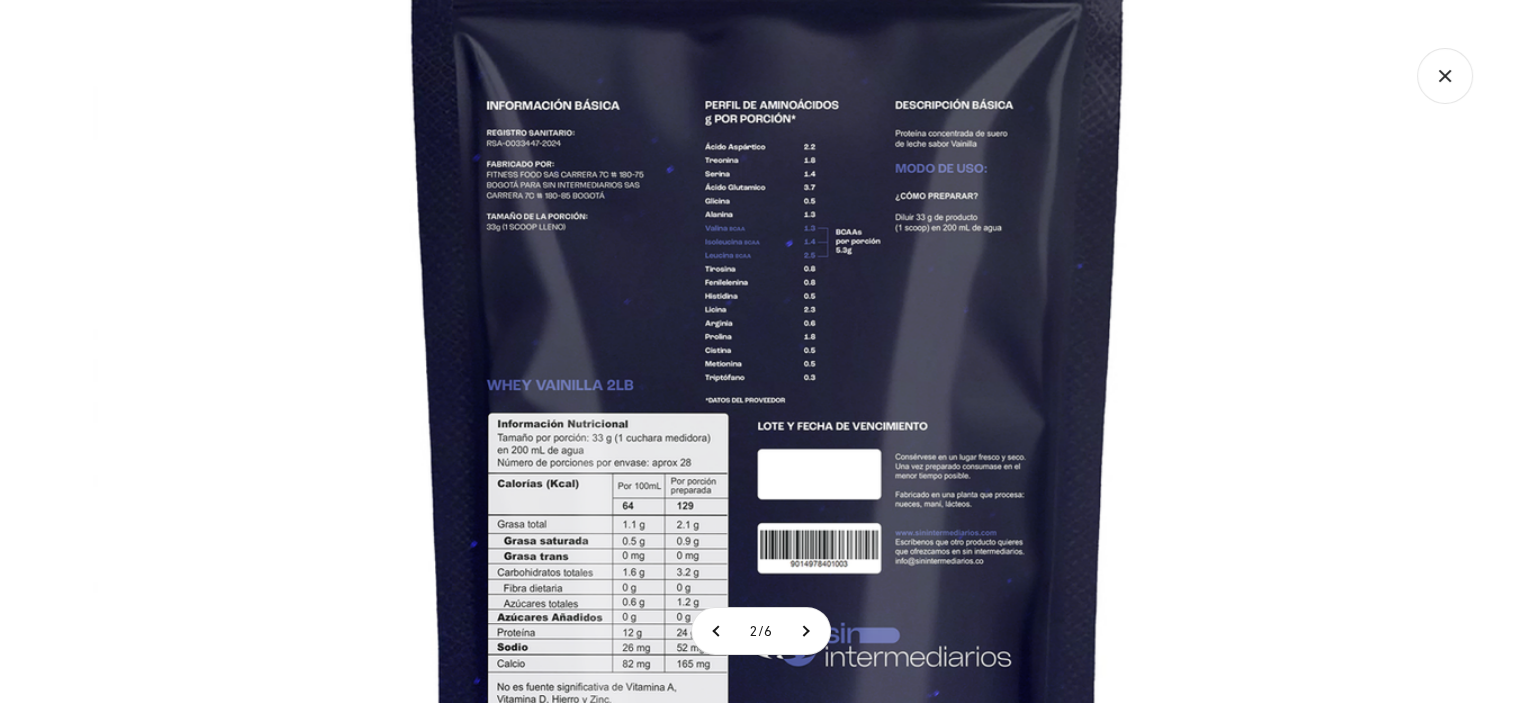 click at bounding box center (768, 381) 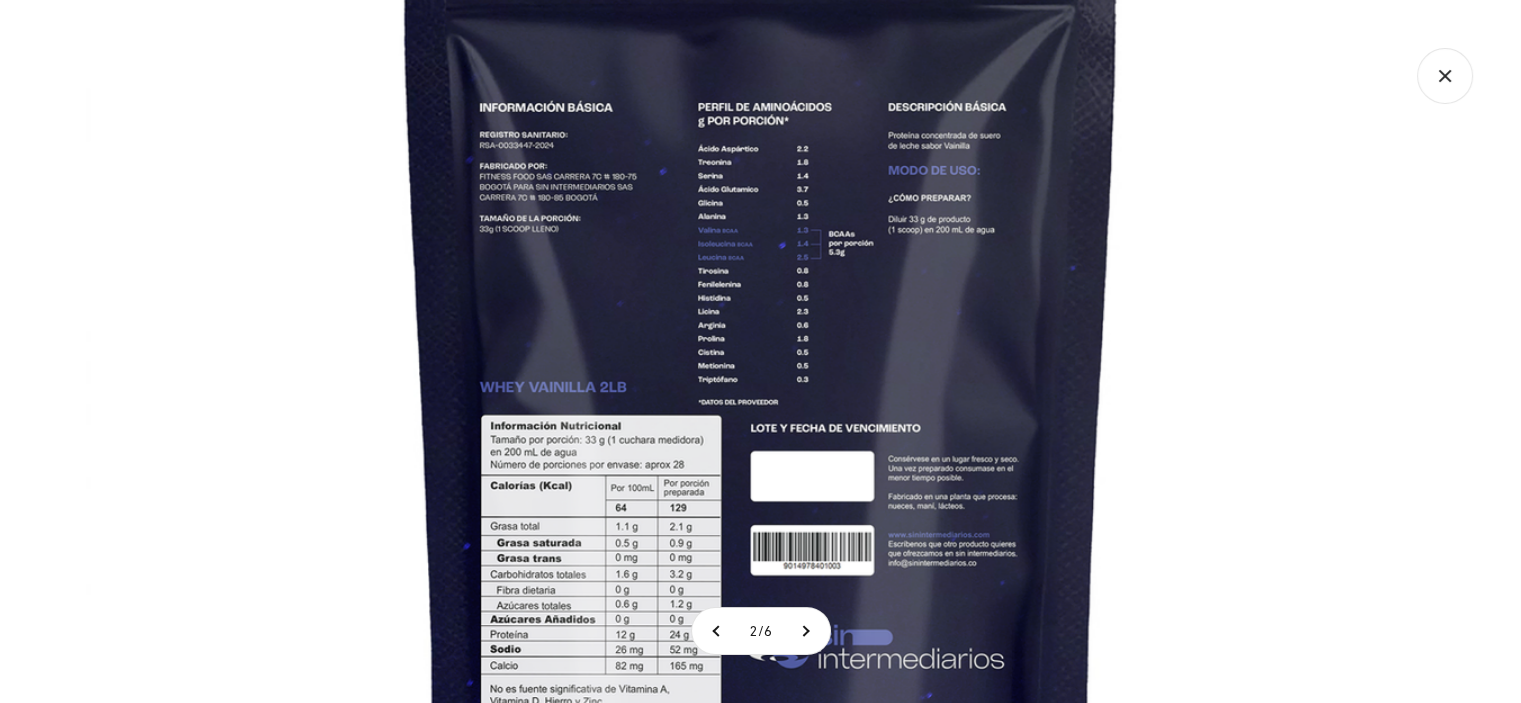click at bounding box center (761, 383) 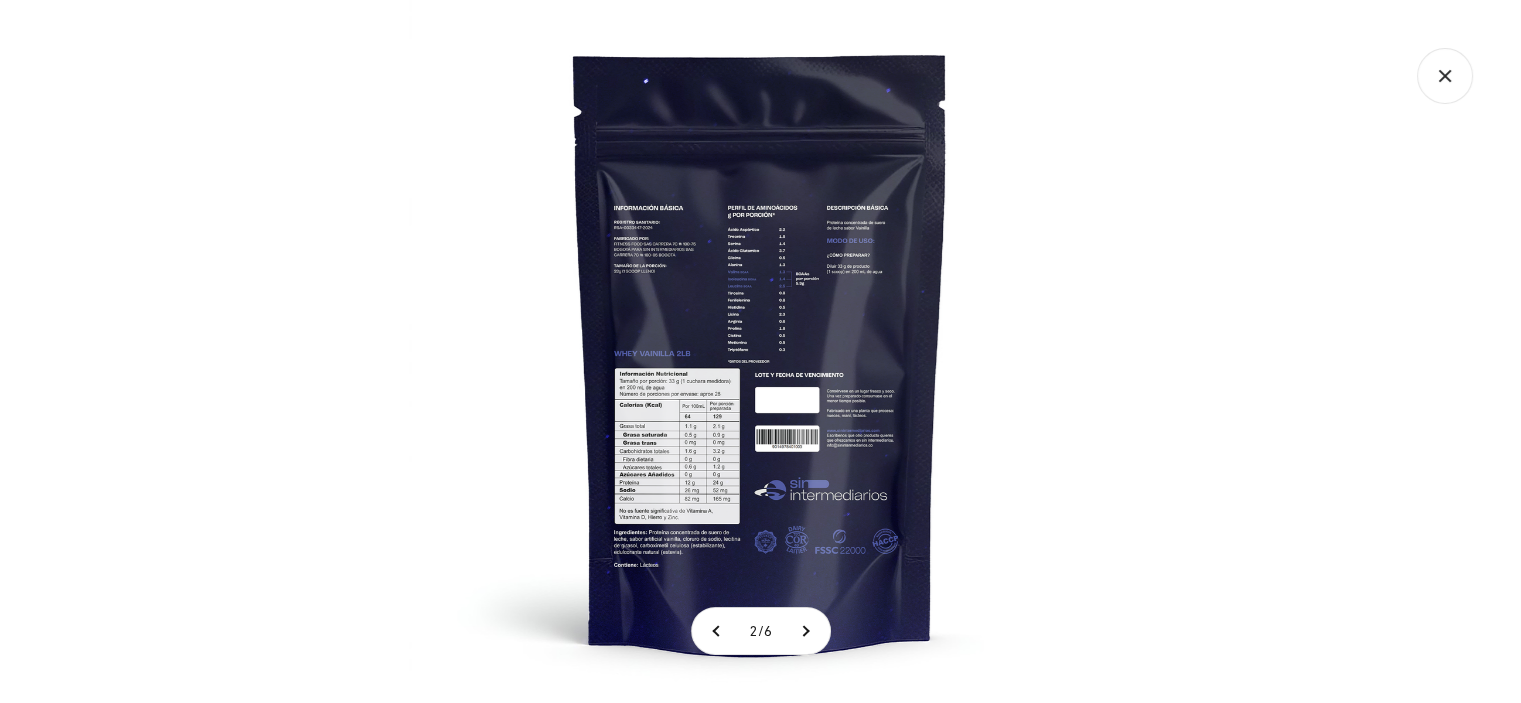 click at bounding box center (760, 351) 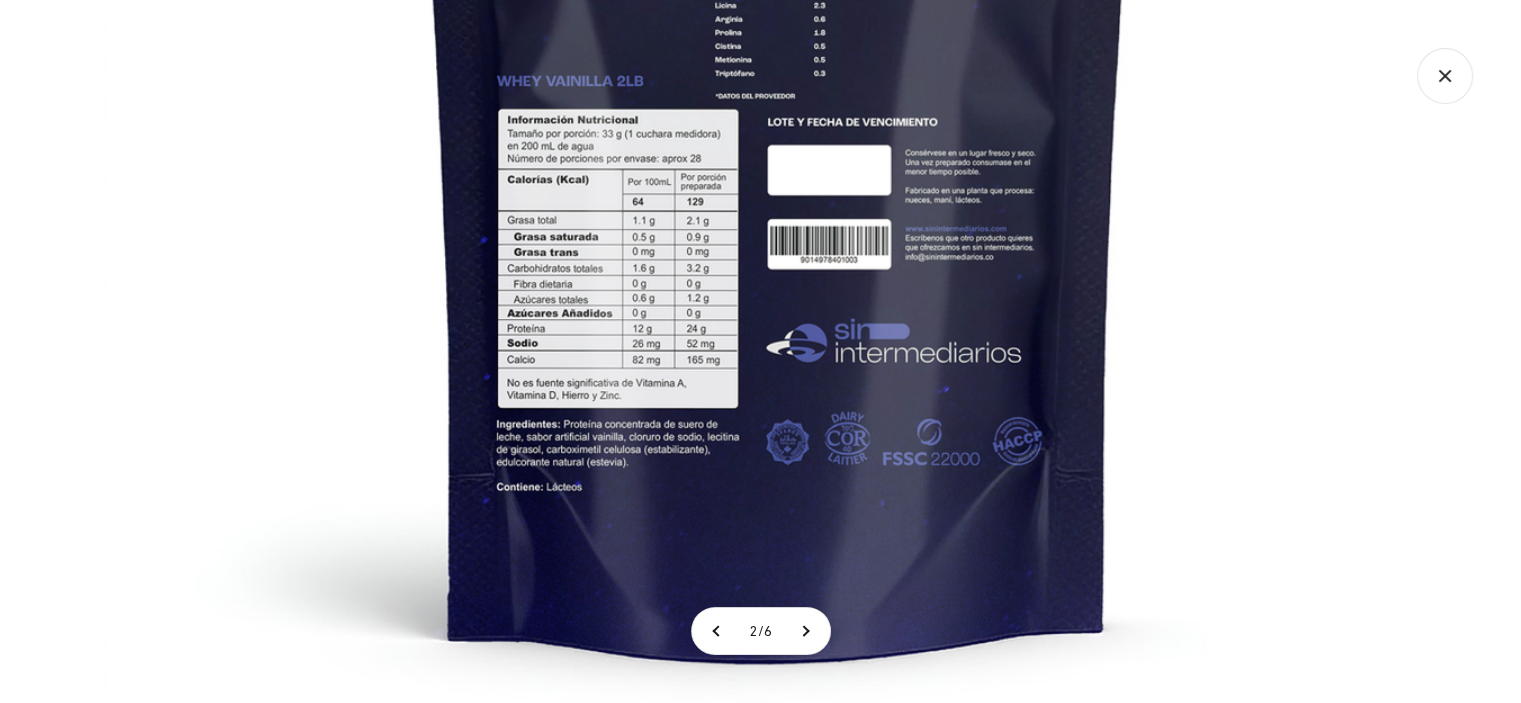 click at bounding box center [778, 77] 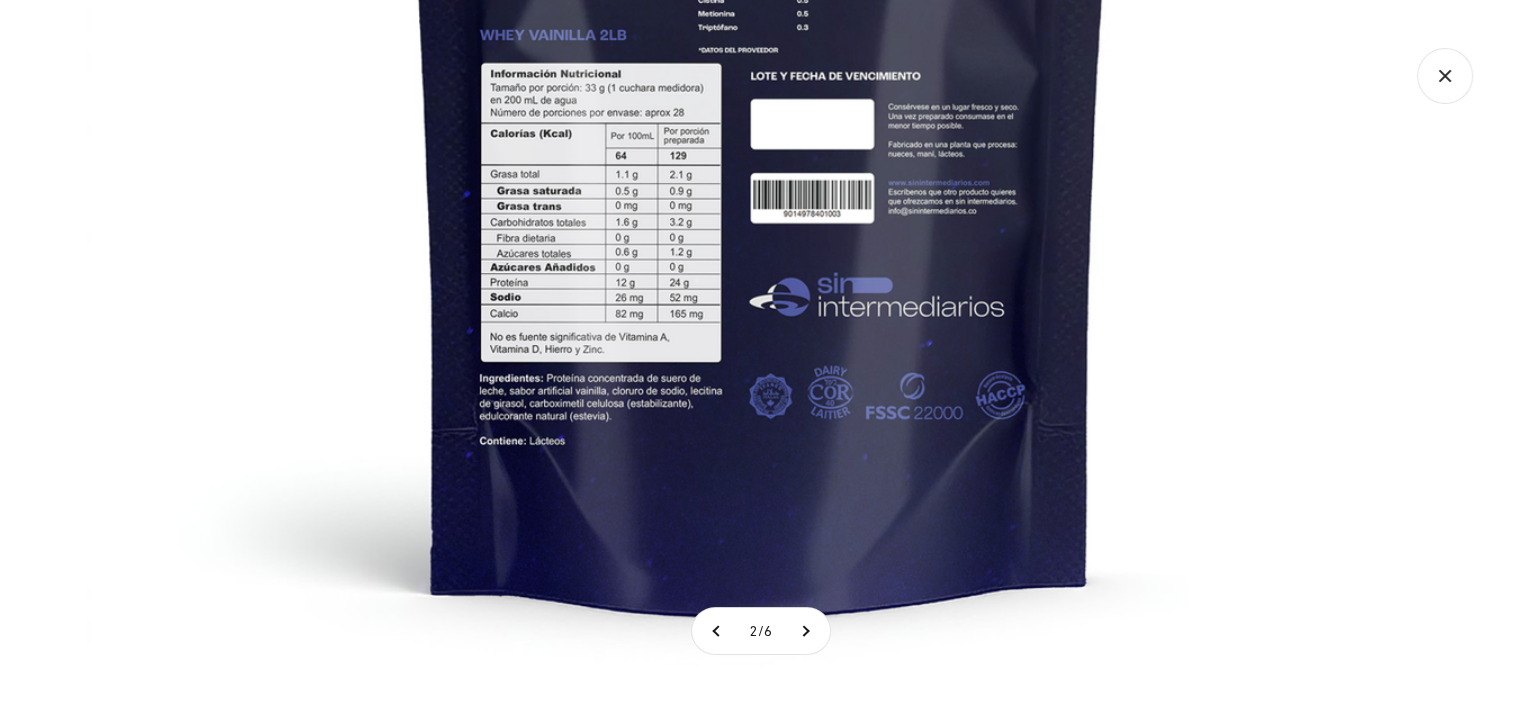 click 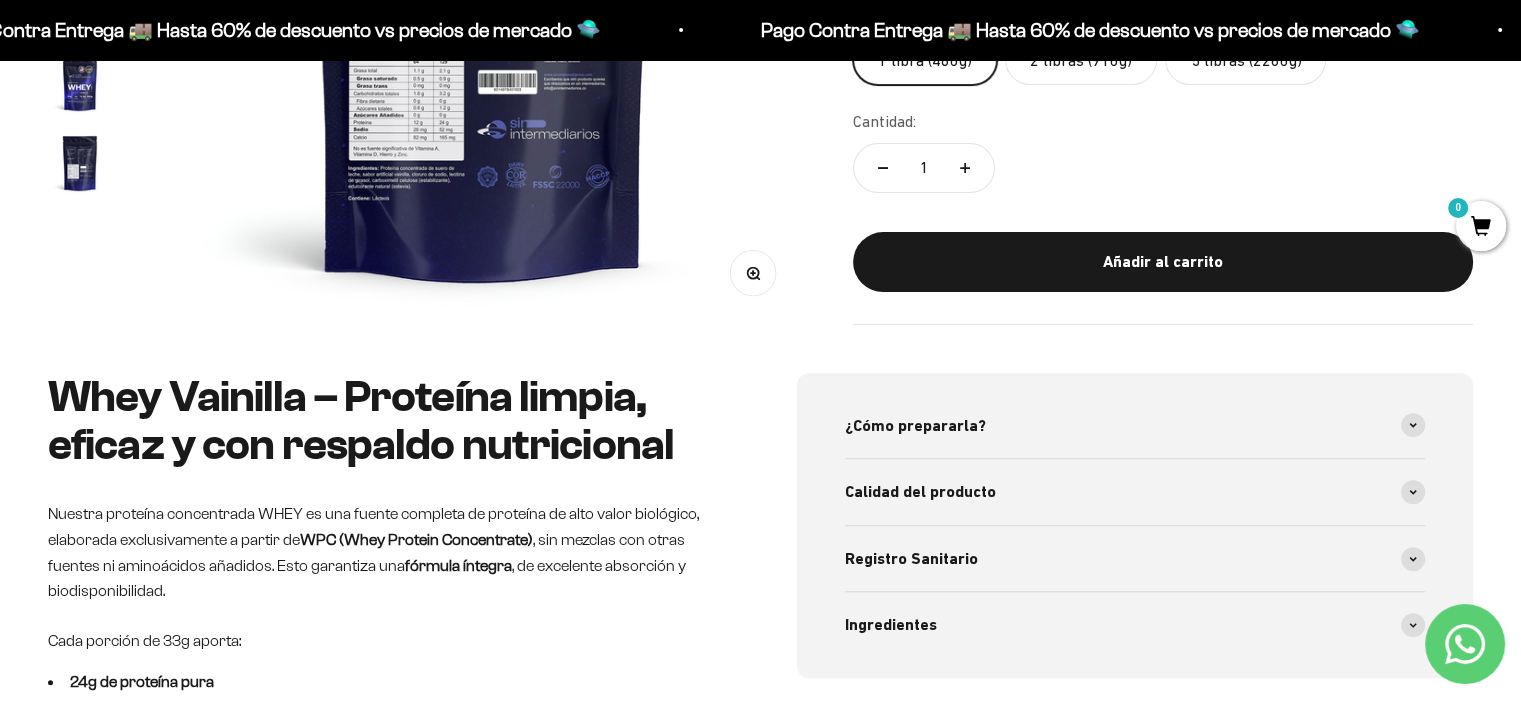 scroll, scrollTop: 773, scrollLeft: 0, axis: vertical 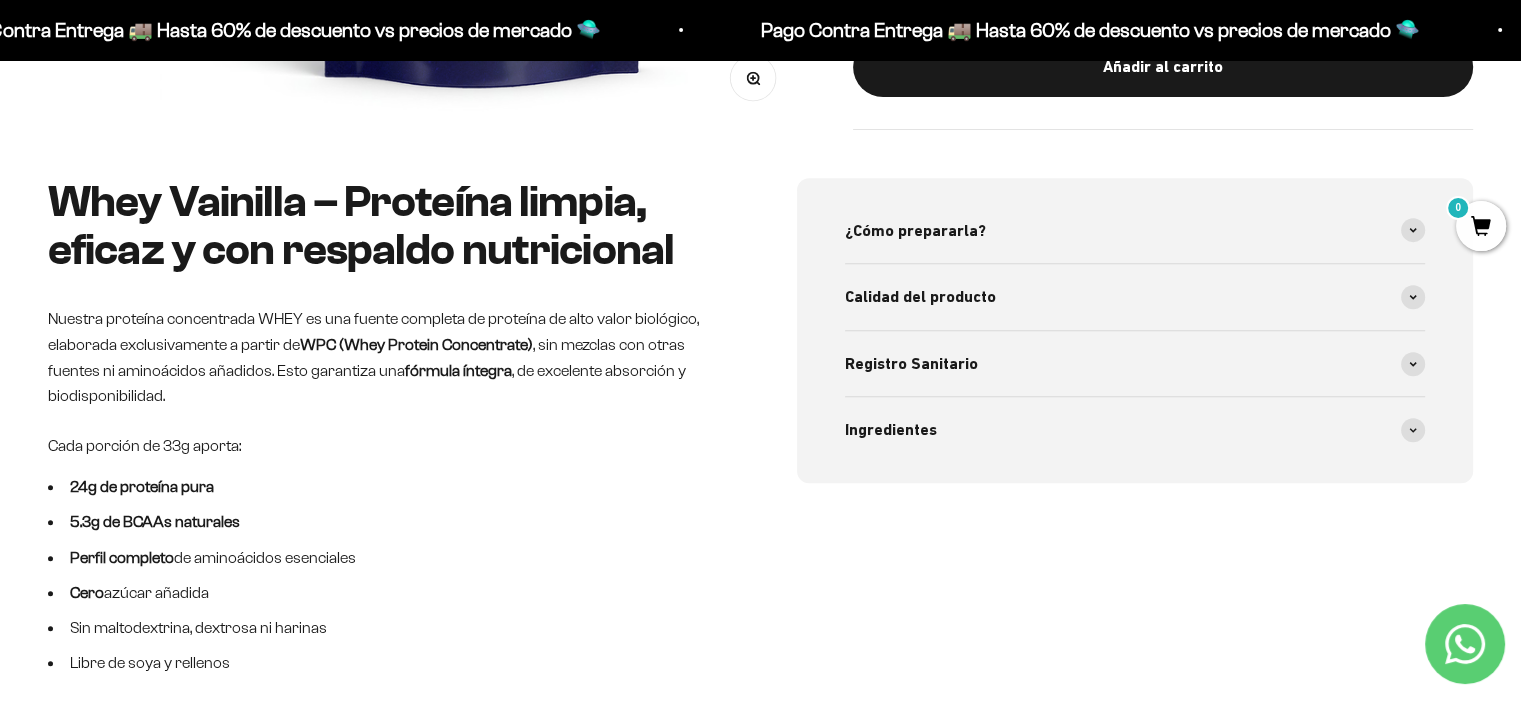 click on "¿Cómo prepararla?" at bounding box center (1135, 231) 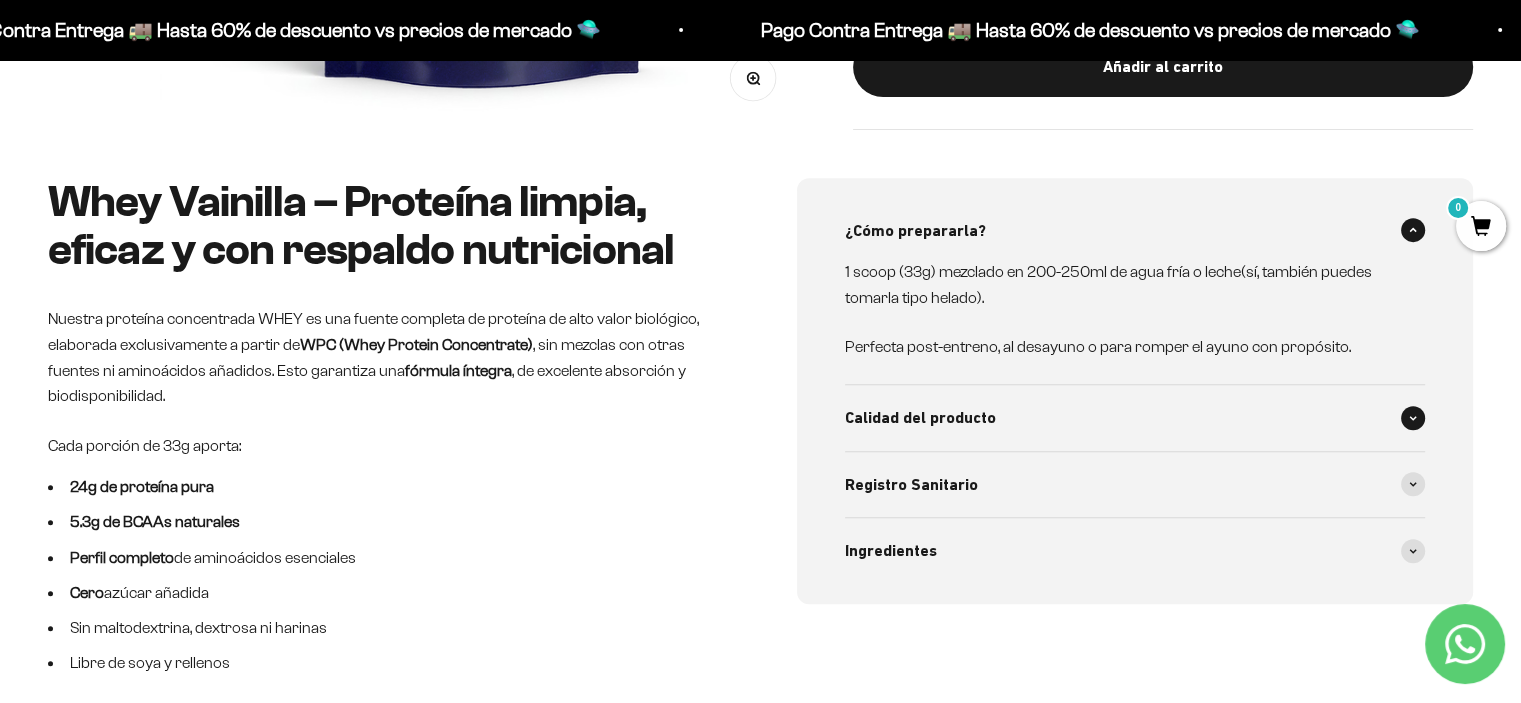 click on "Calidad del producto" at bounding box center (1135, 418) 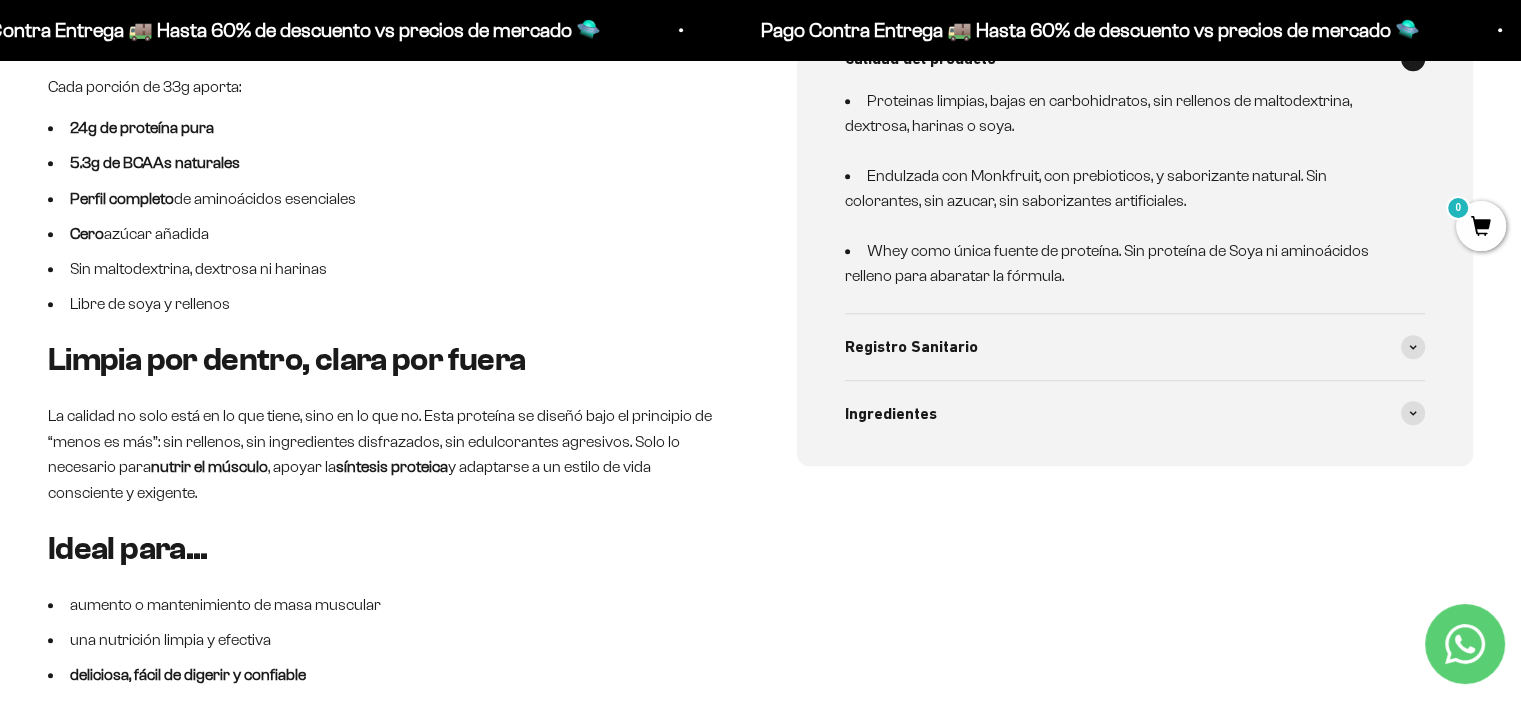 scroll, scrollTop: 1133, scrollLeft: 0, axis: vertical 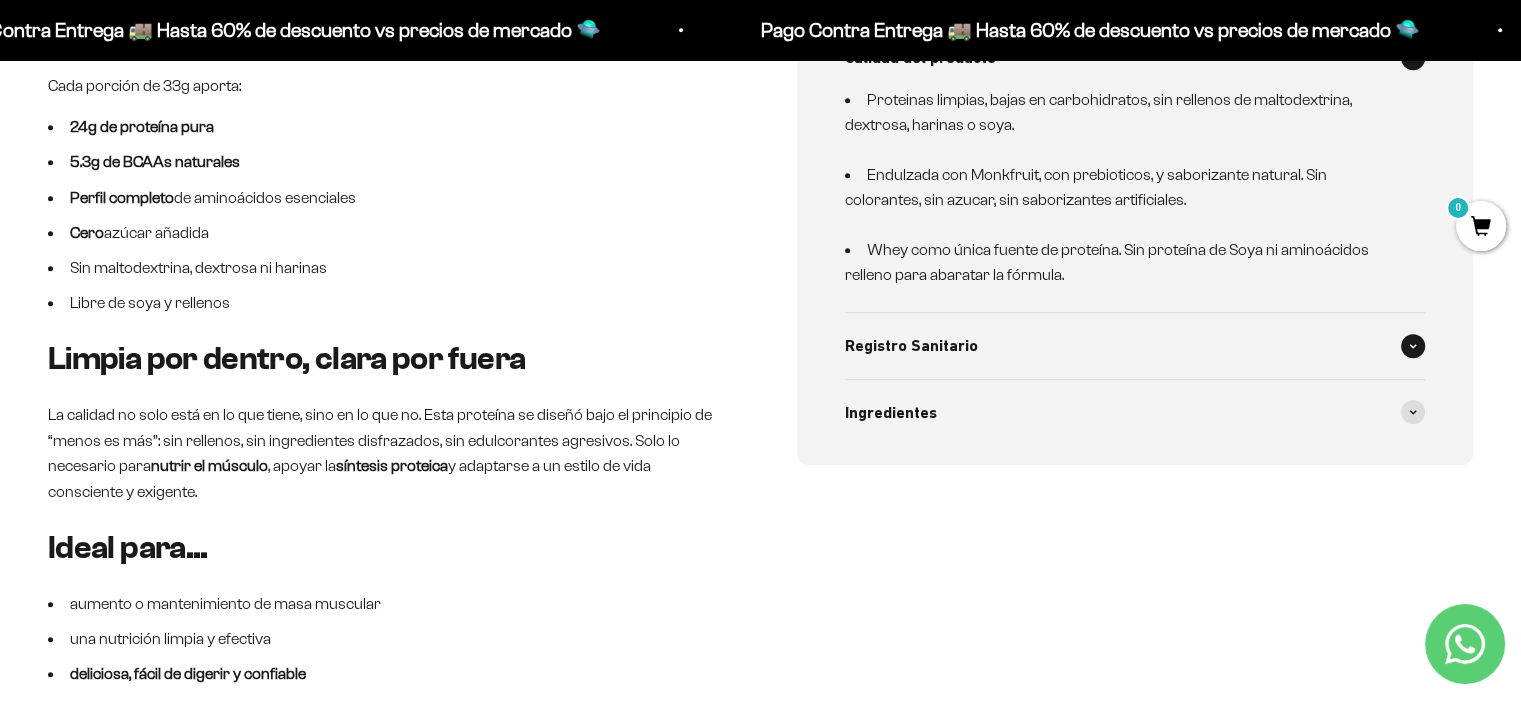 click on "Registro Sanitario" at bounding box center (1135, 346) 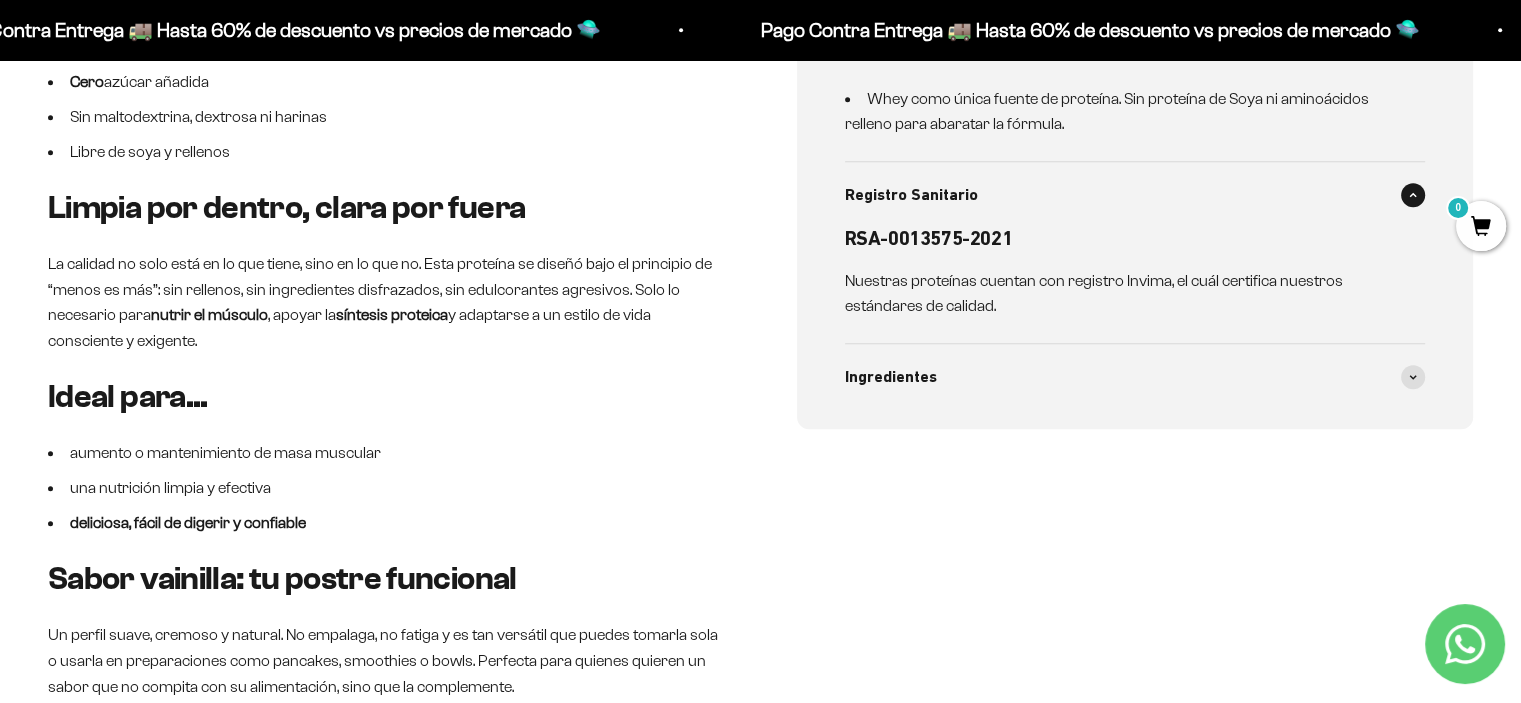 scroll, scrollTop: 1303, scrollLeft: 0, axis: vertical 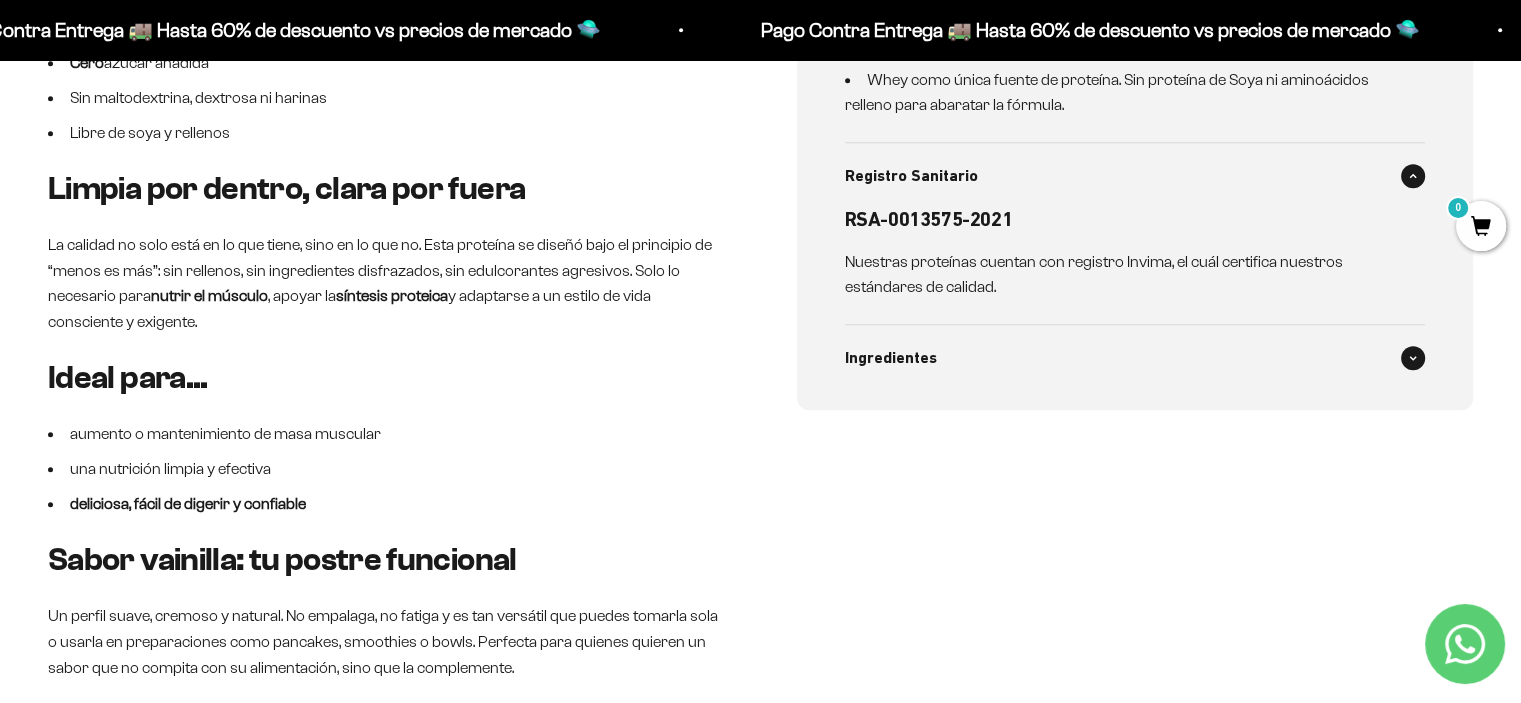 click on "Ingredientes" at bounding box center [1135, 358] 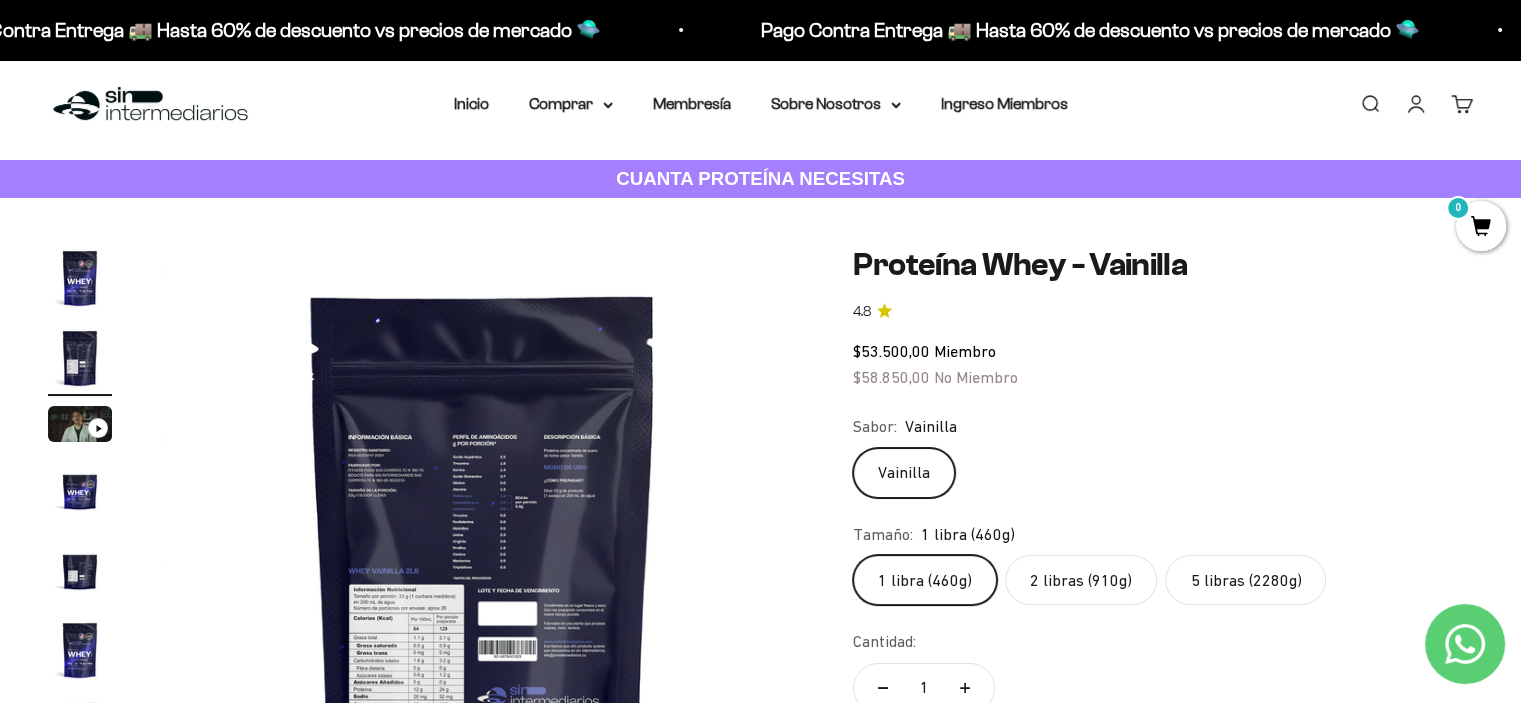 scroll, scrollTop: 0, scrollLeft: 0, axis: both 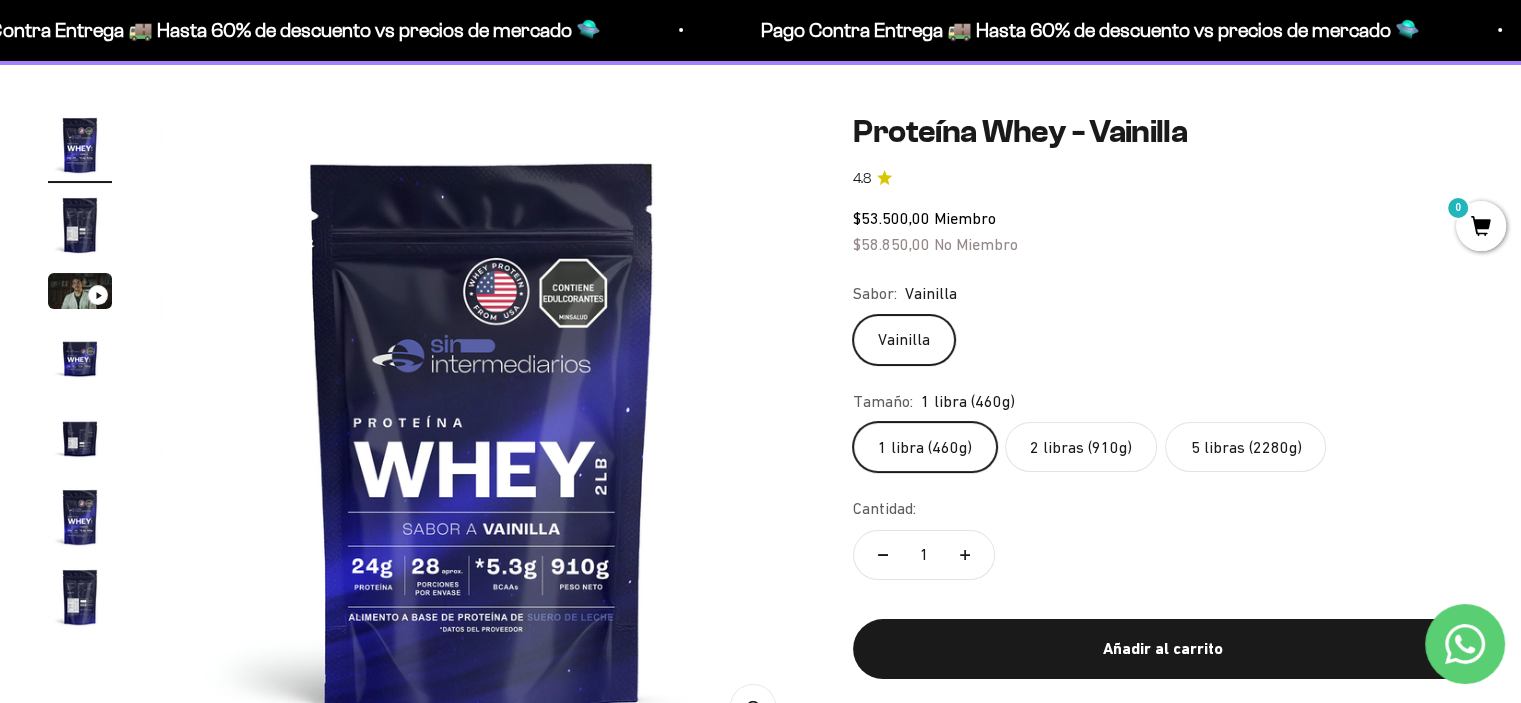 click on "2 libras (910g)" 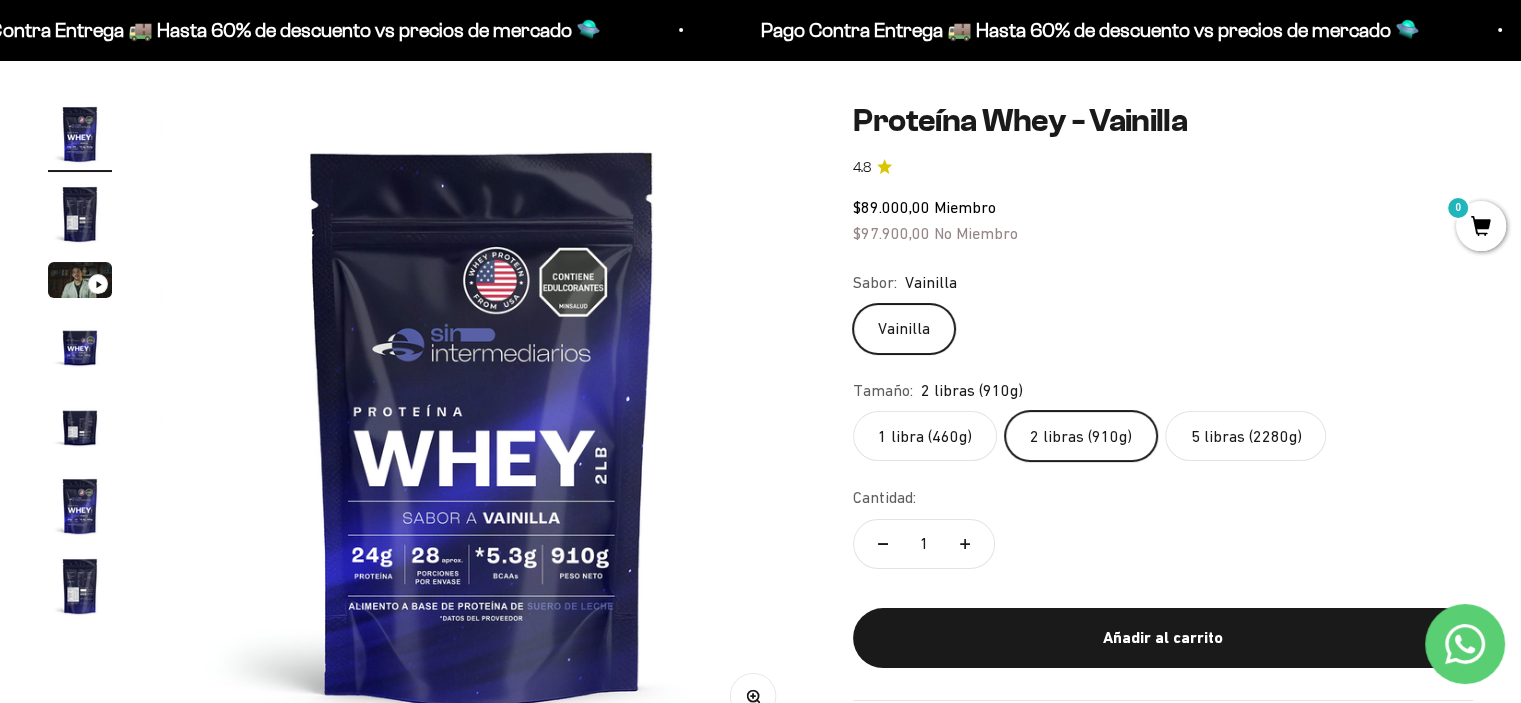 scroll, scrollTop: 156, scrollLeft: 0, axis: vertical 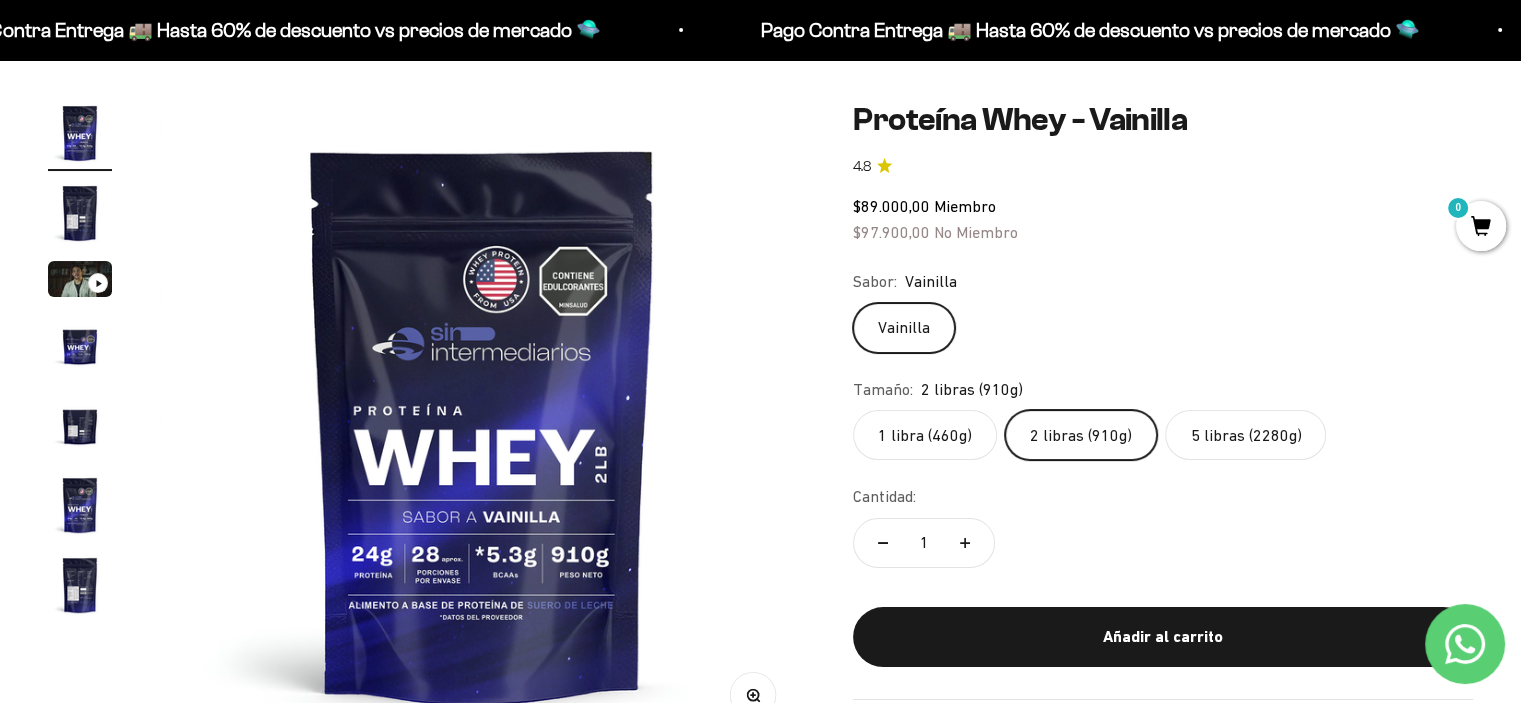 click on "1 libra (460g)" 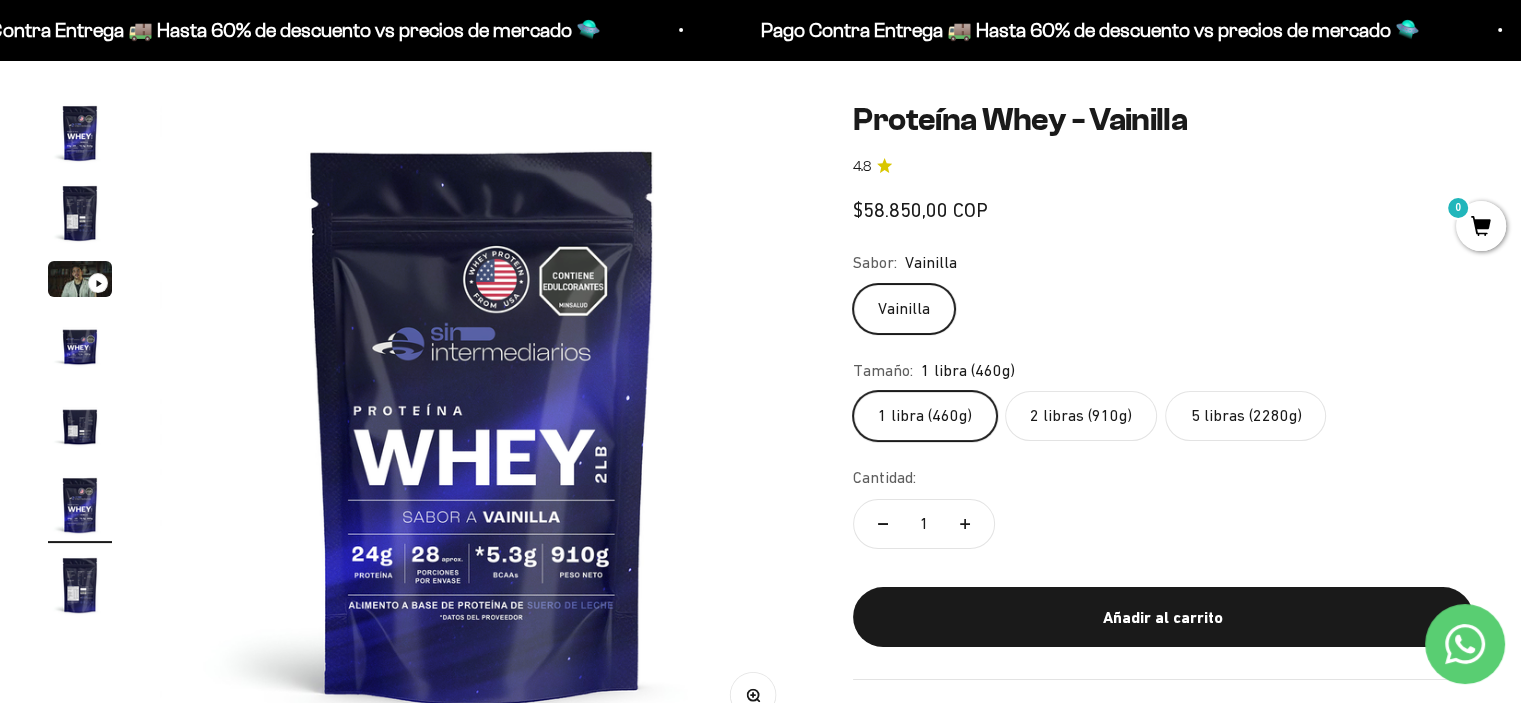scroll, scrollTop: 0, scrollLeft: 3346, axis: horizontal 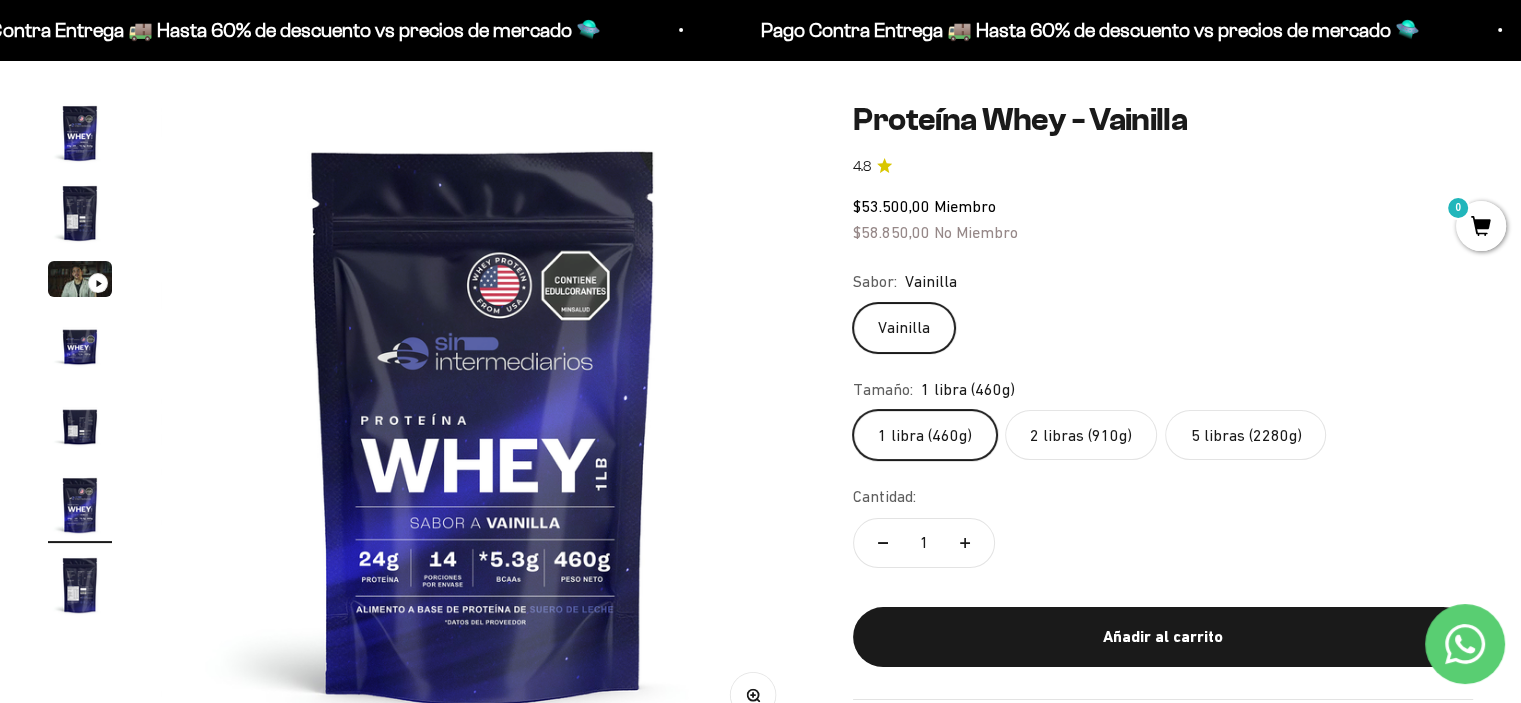 click on "2 libras (910g)" 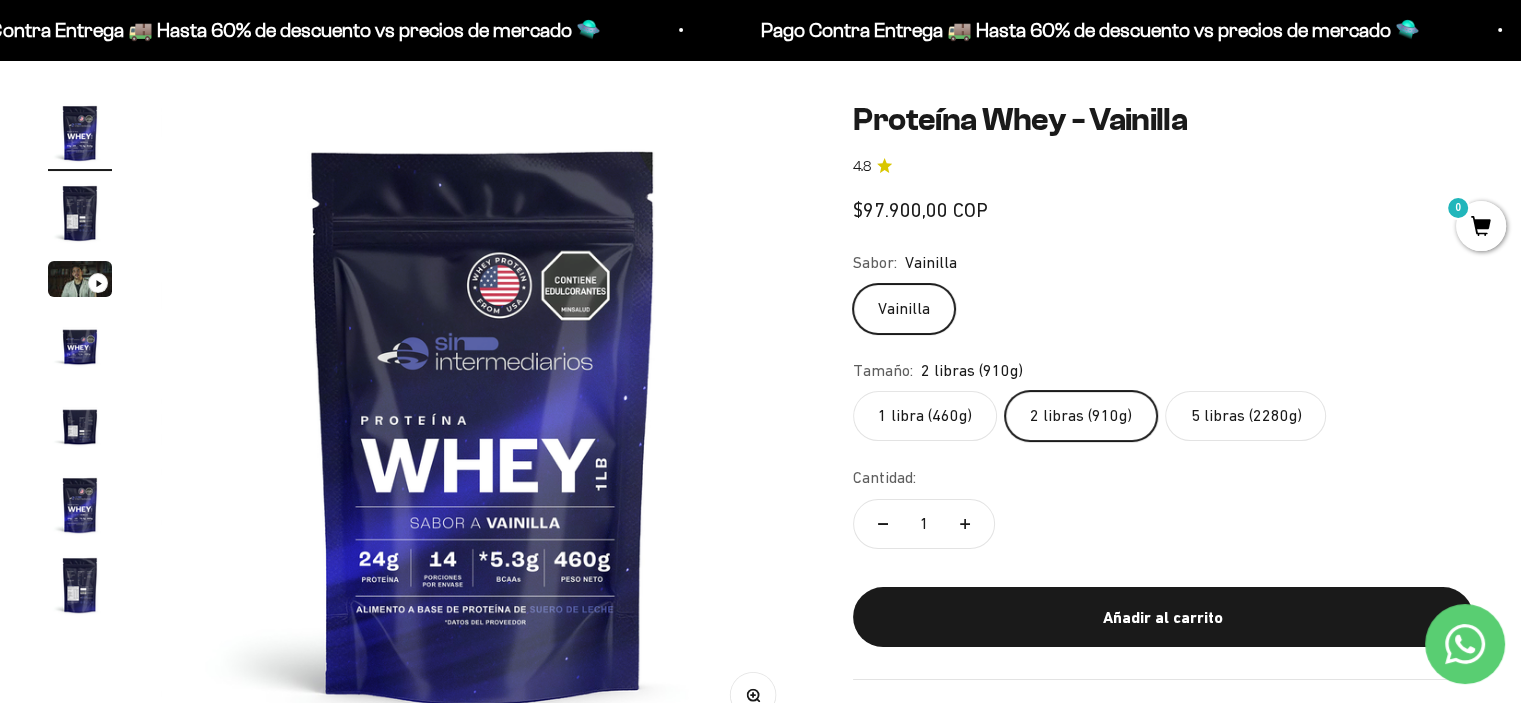 scroll, scrollTop: 0, scrollLeft: 0, axis: both 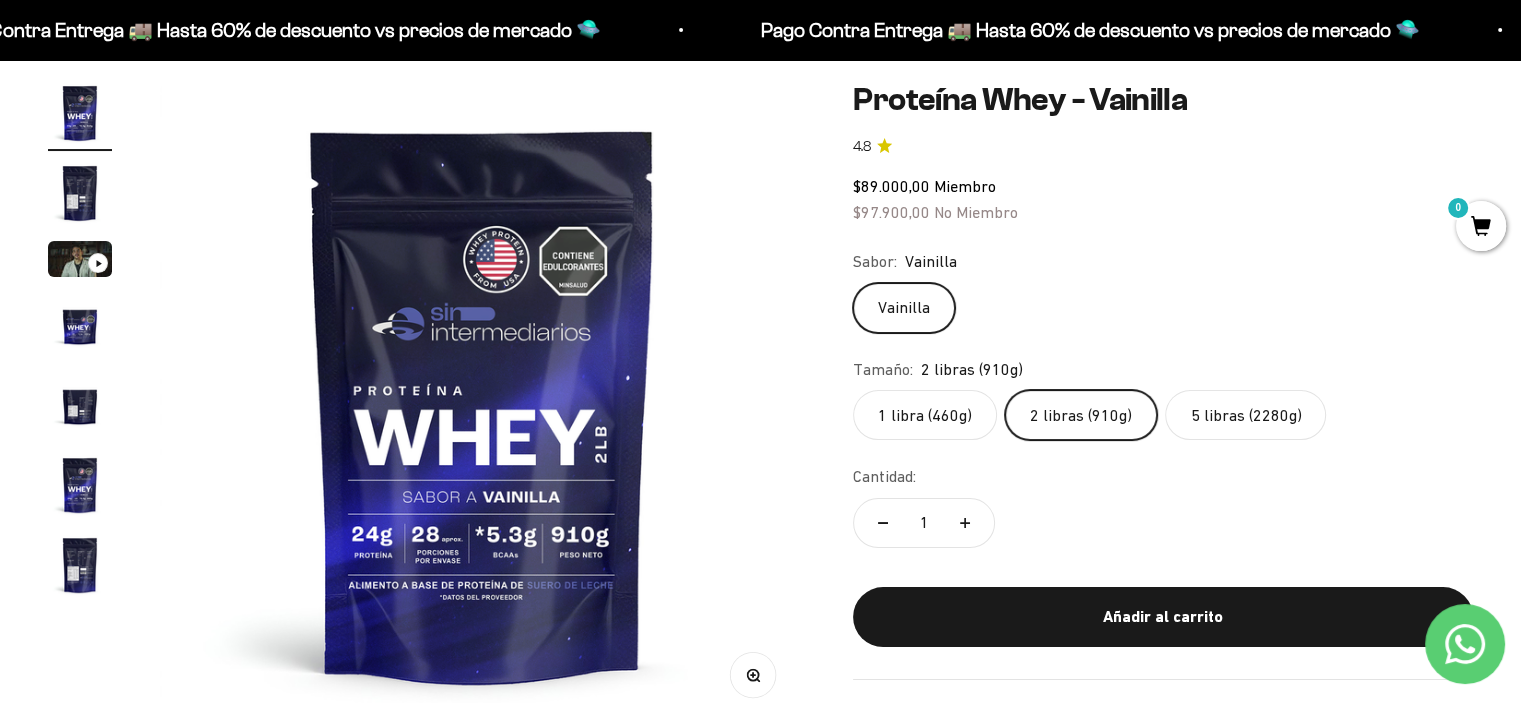 click at bounding box center [482, 403] 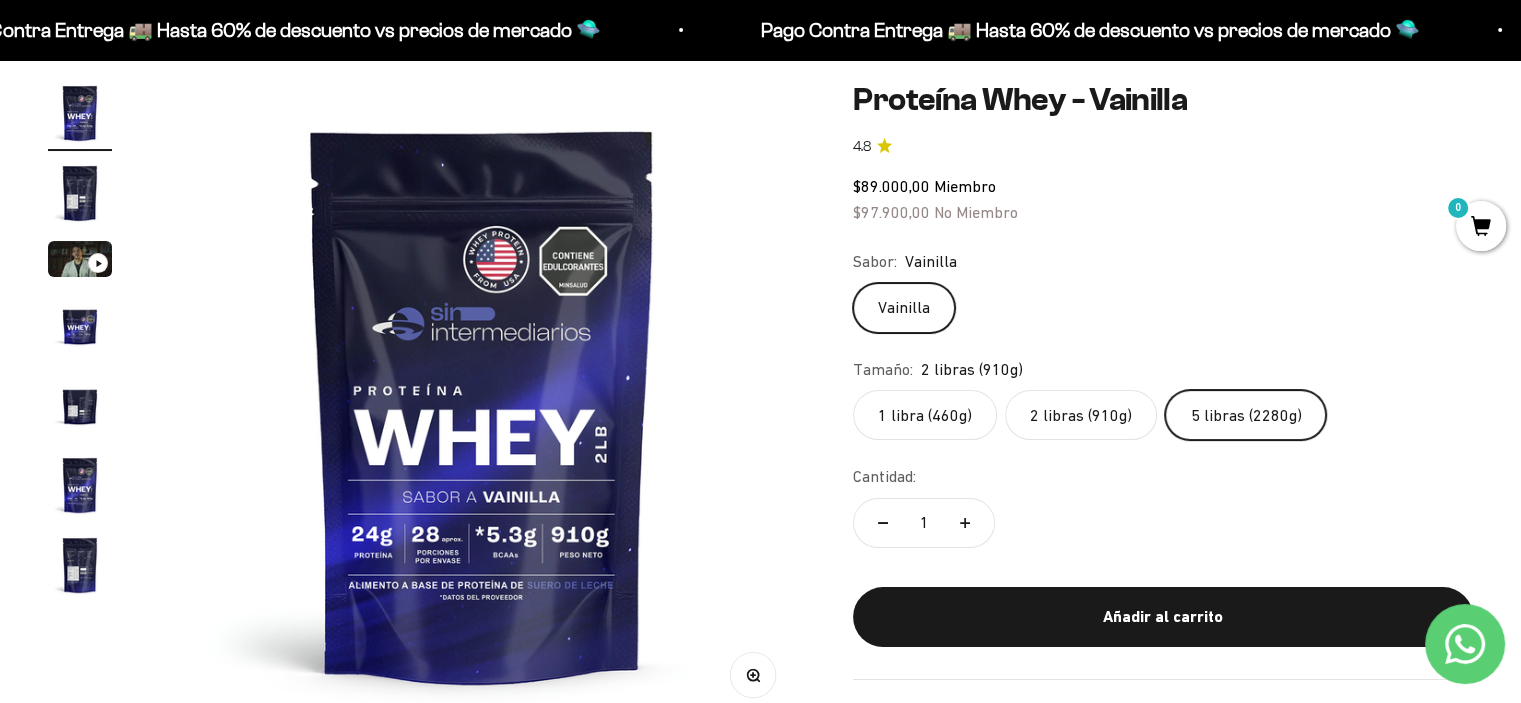 scroll, scrollTop: 0, scrollLeft: 2008, axis: horizontal 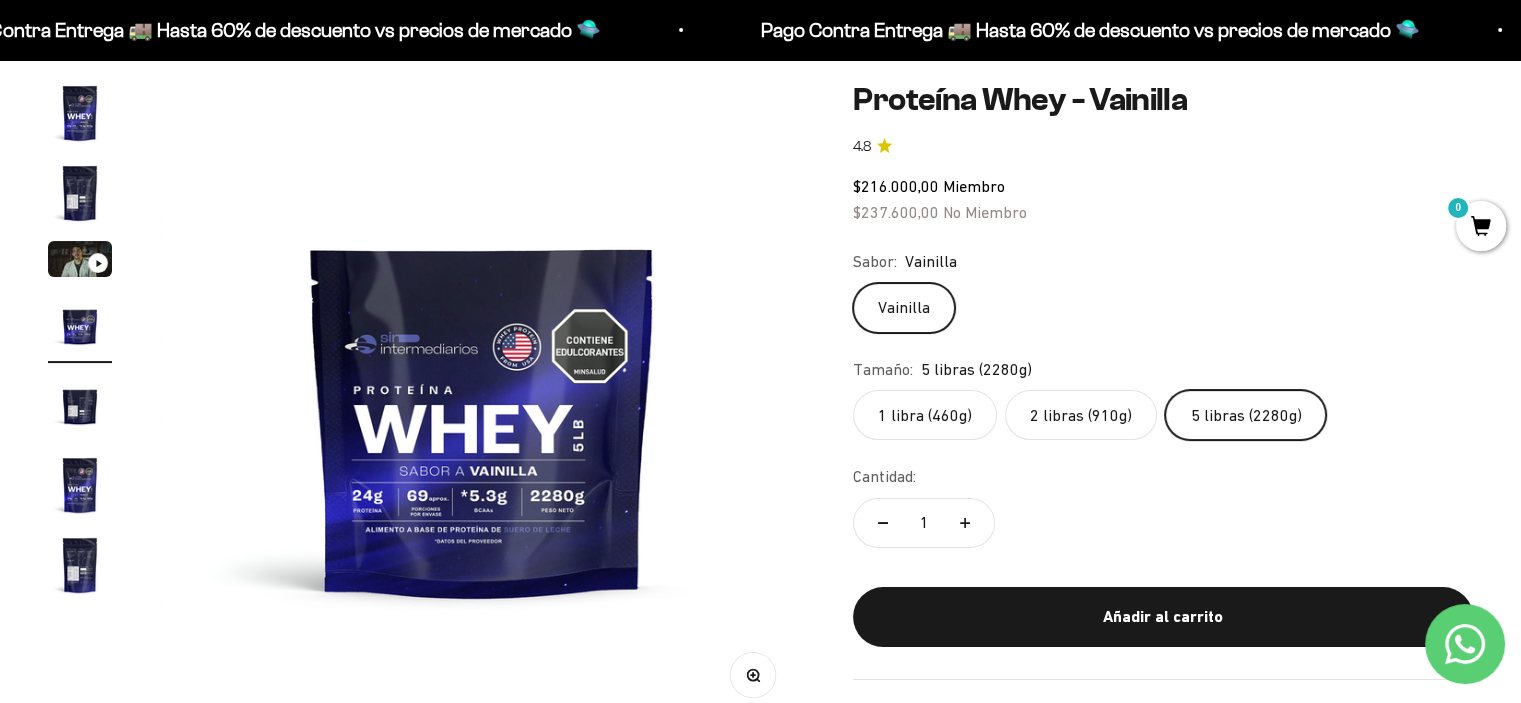 click on "2 libras (910g)" 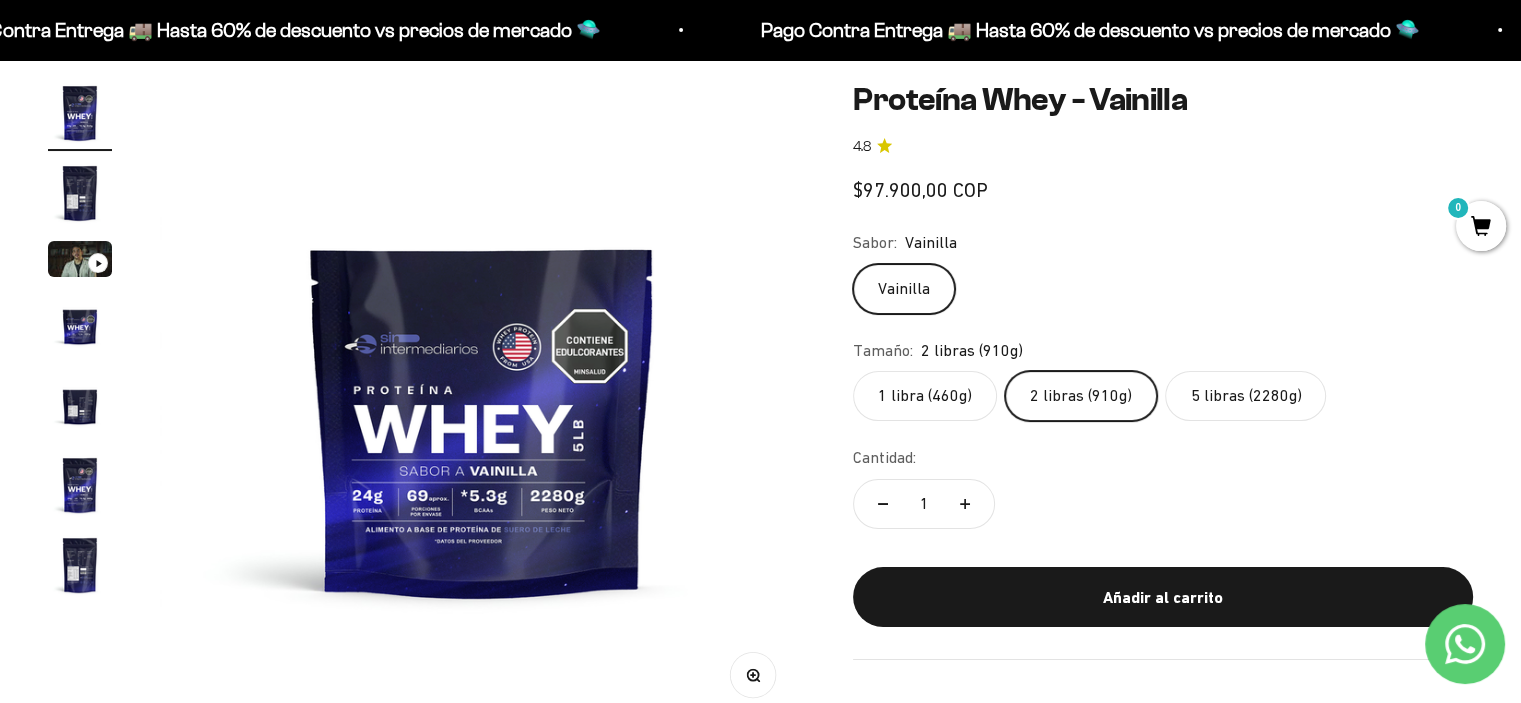 scroll, scrollTop: 0, scrollLeft: 0, axis: both 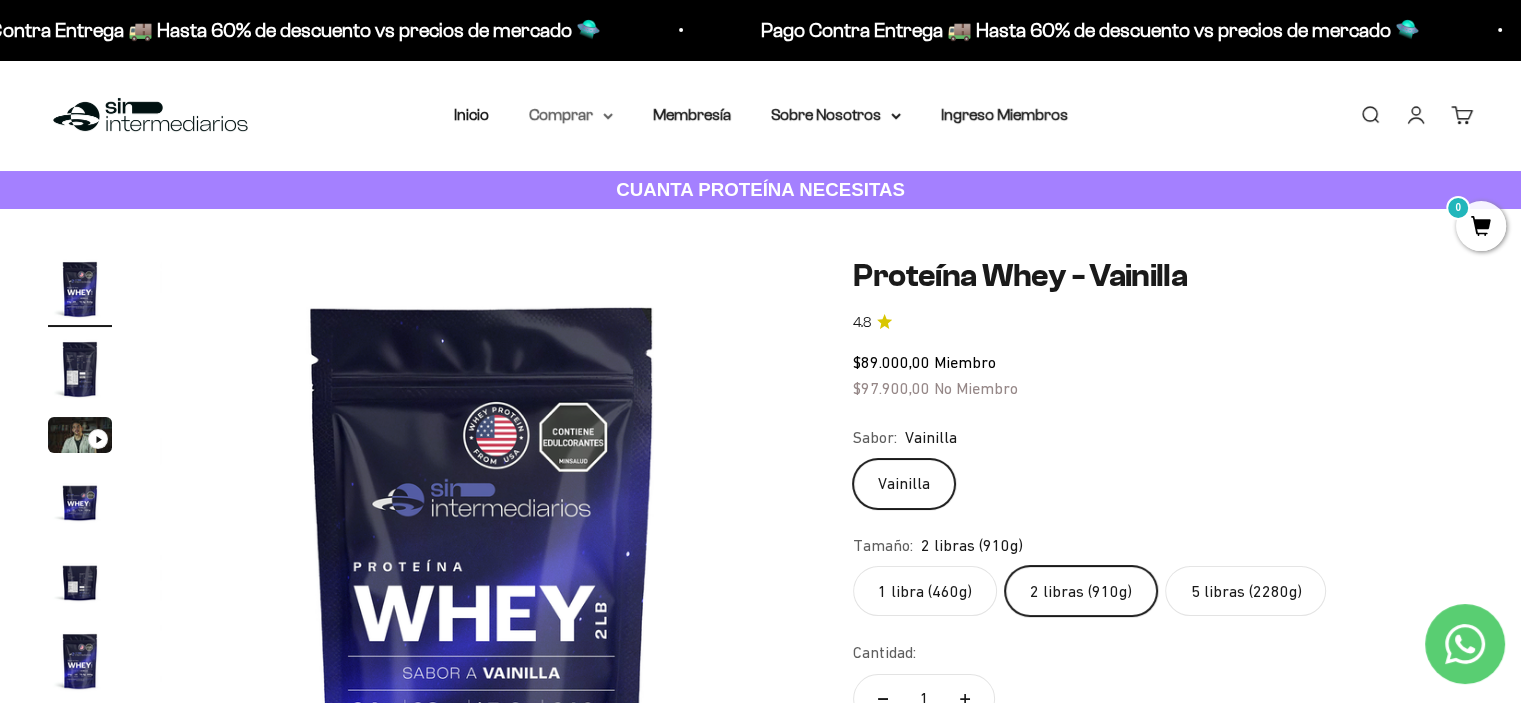 click on "Comprar" at bounding box center (571, 115) 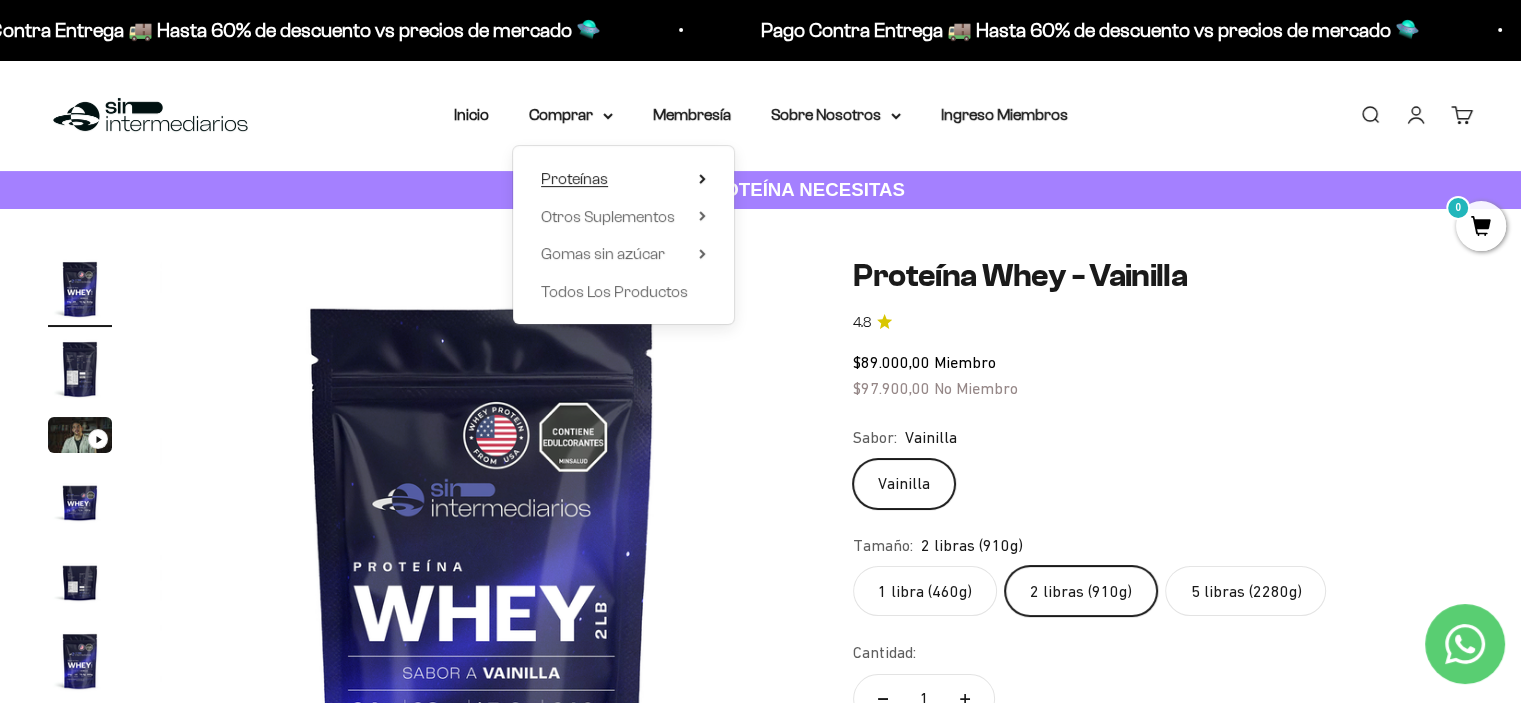 click on "Proteínas" at bounding box center [574, 178] 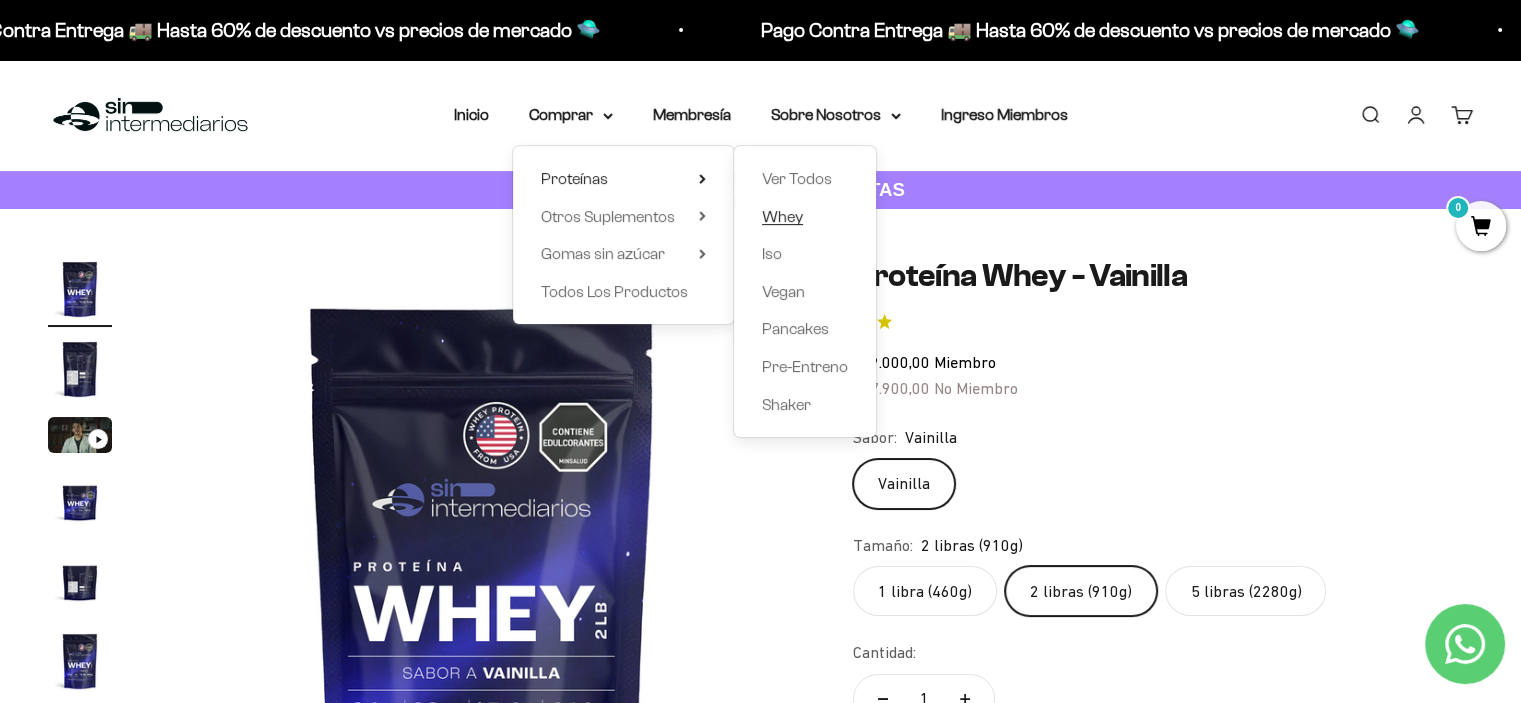 click on "Whey" at bounding box center [782, 216] 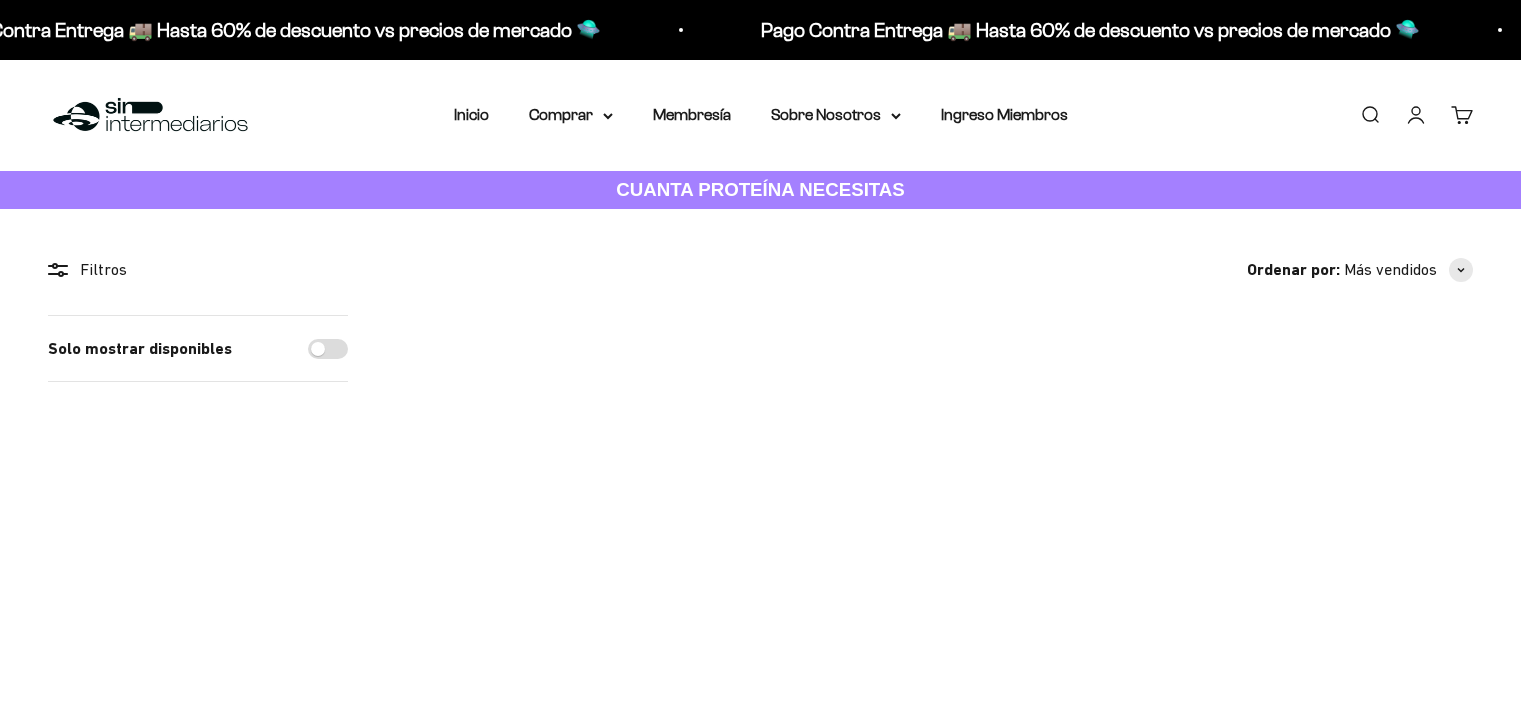 scroll, scrollTop: 0, scrollLeft: 0, axis: both 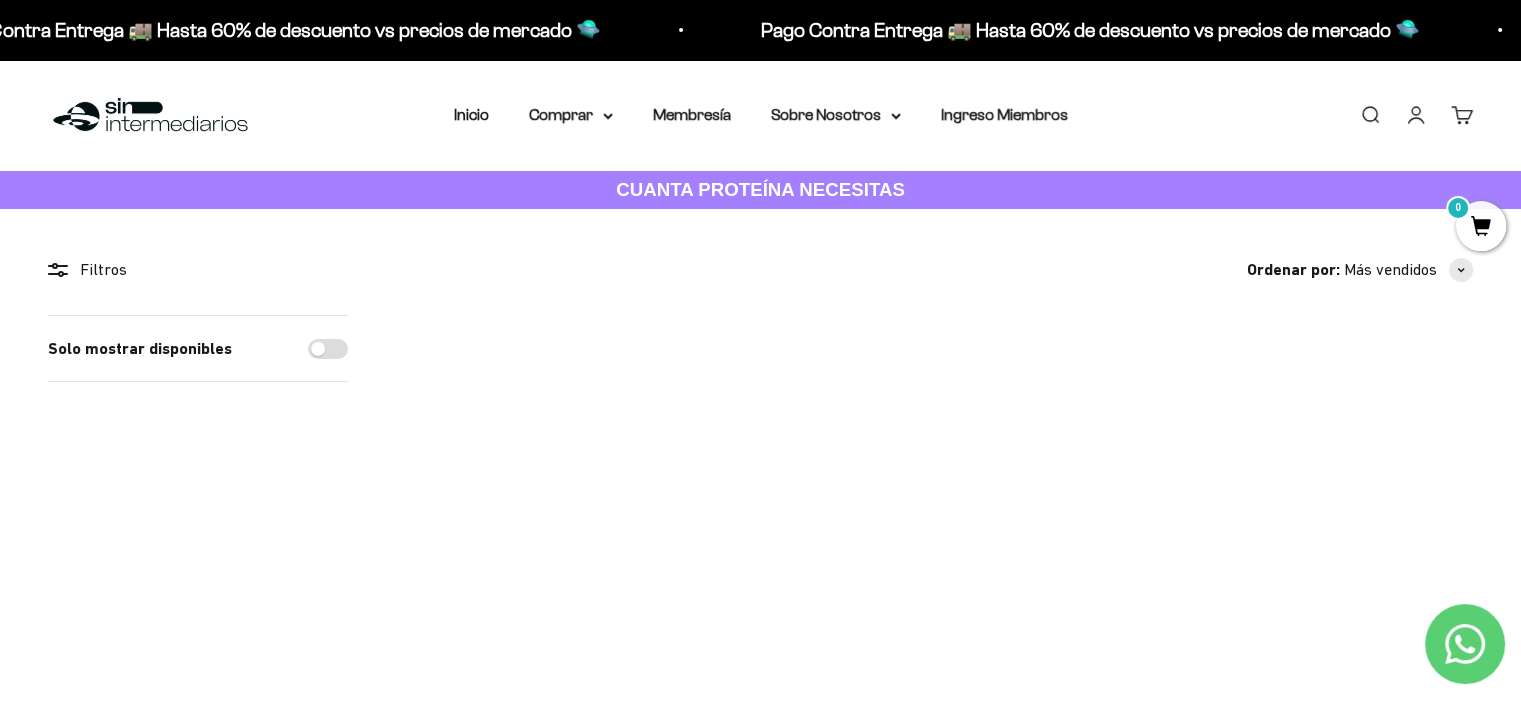 click at bounding box center (934, 413) 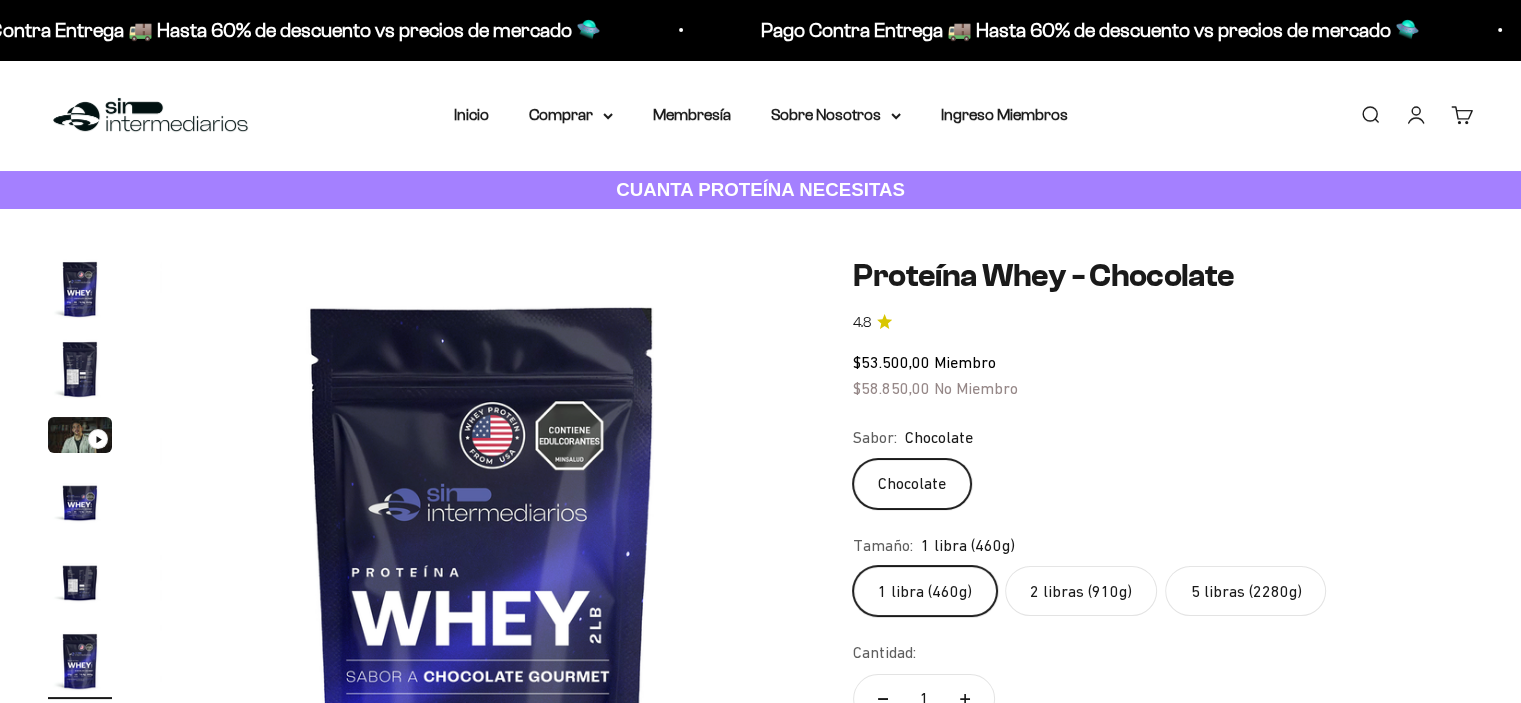 scroll, scrollTop: 150, scrollLeft: 0, axis: vertical 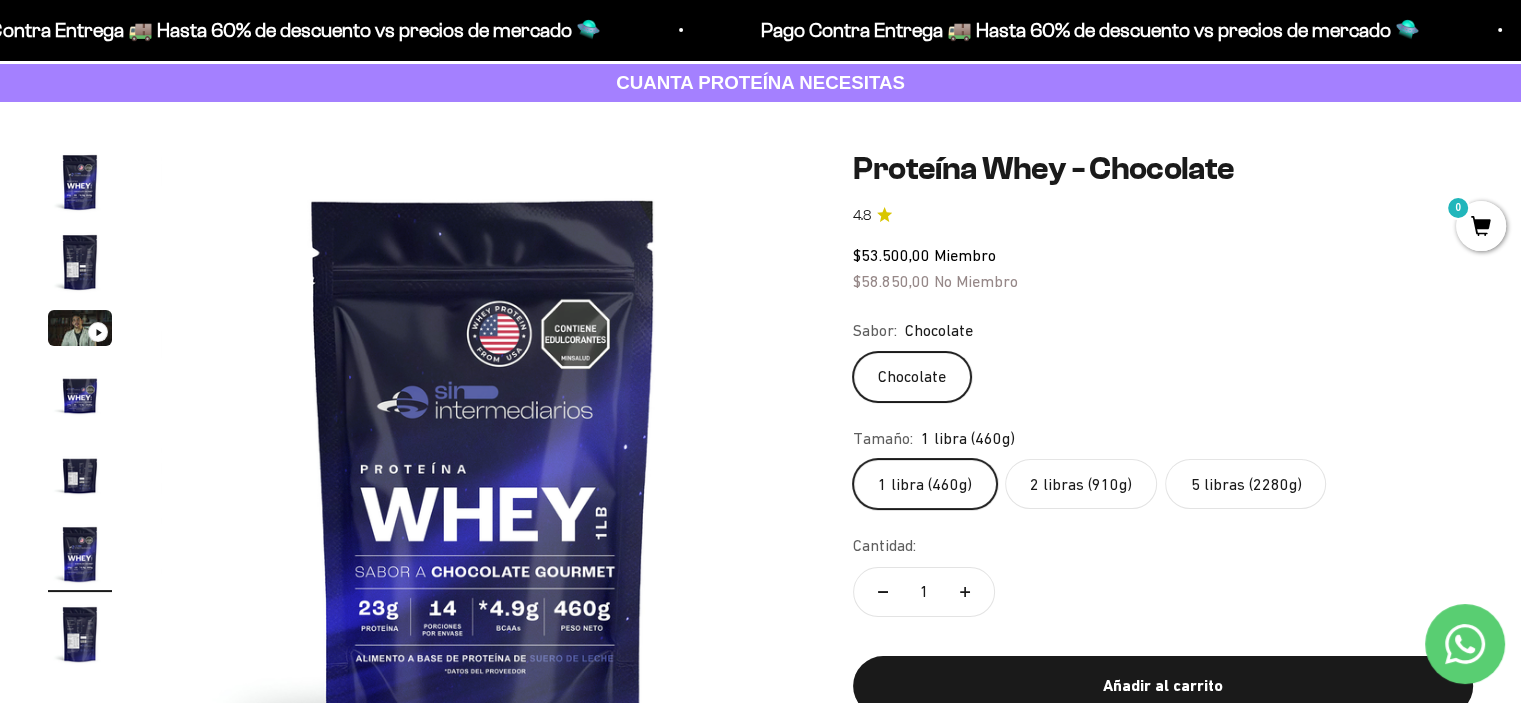 click on "5 libras (2280g)" 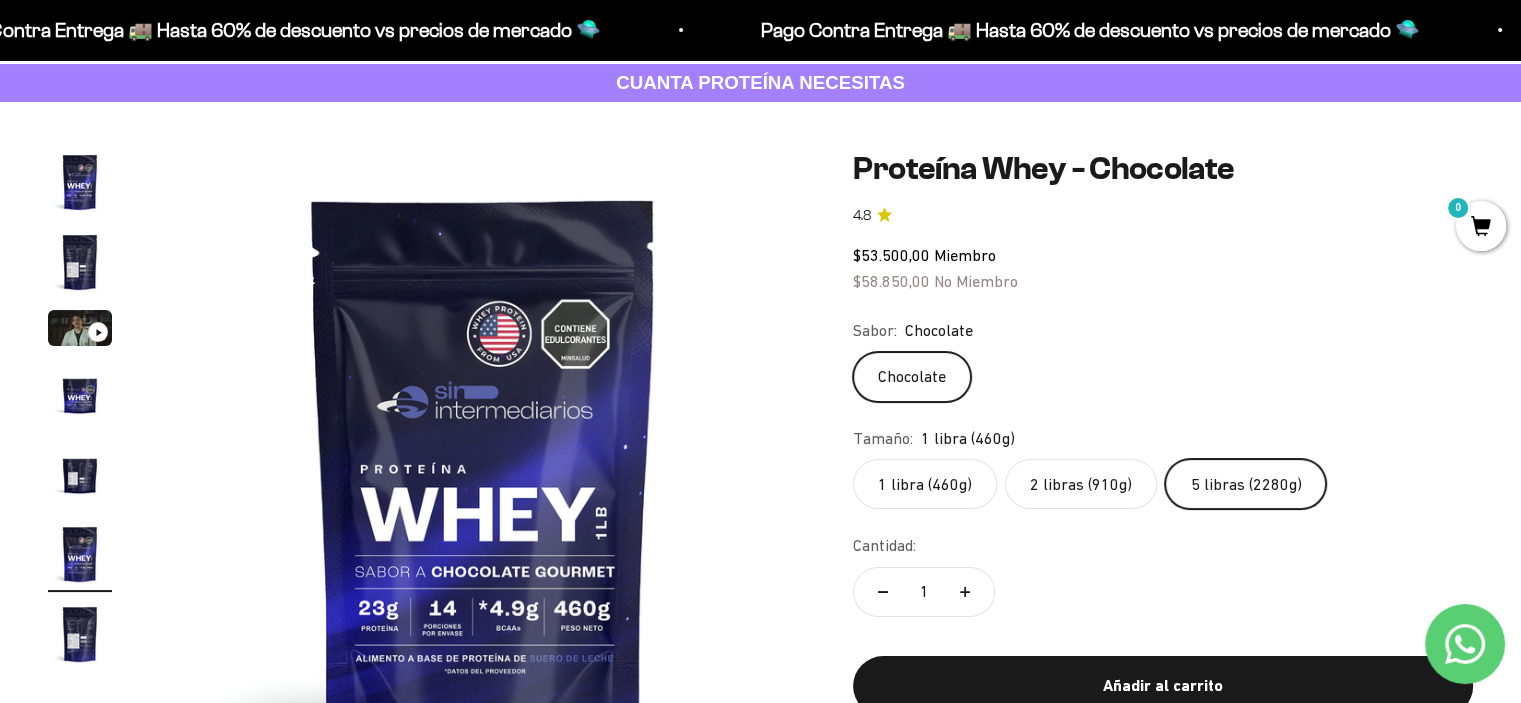 scroll, scrollTop: 0, scrollLeft: 2008, axis: horizontal 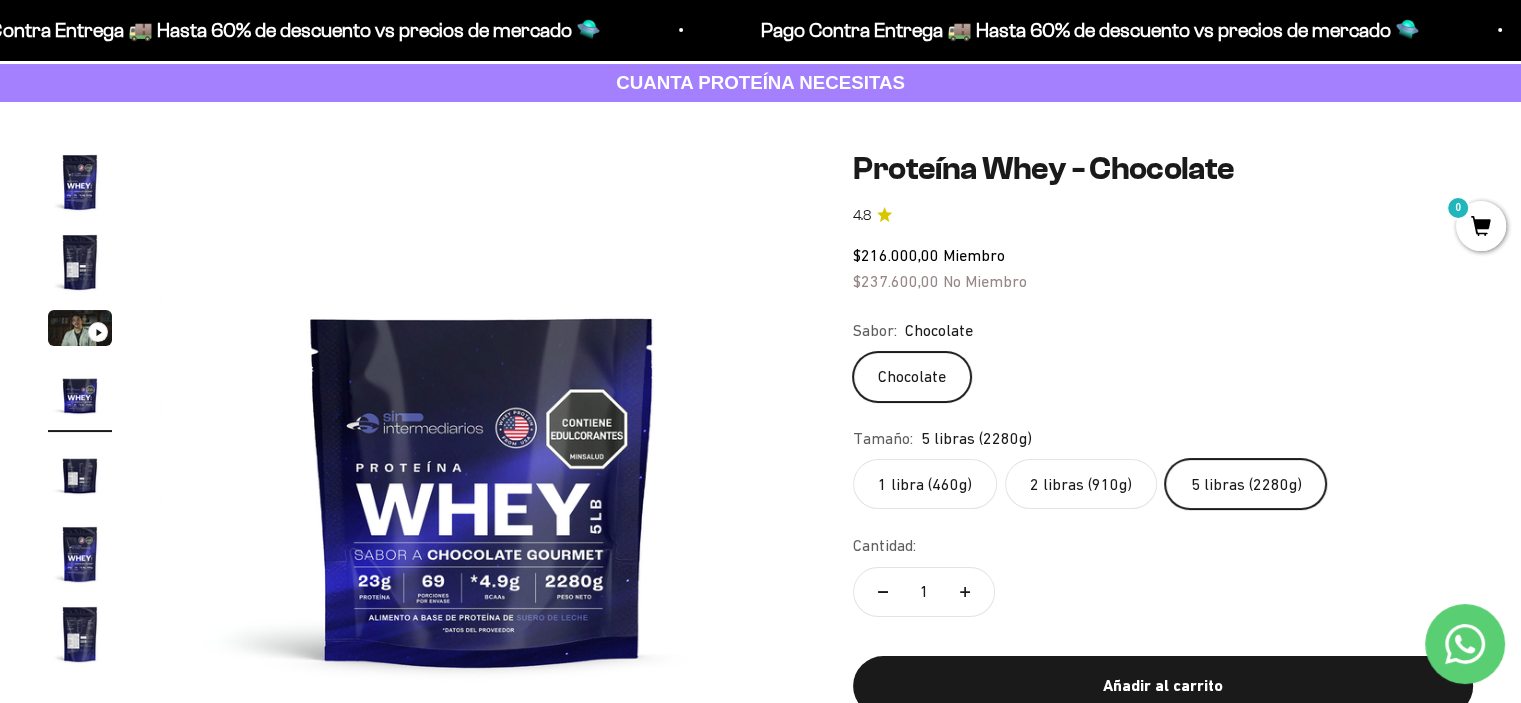 click on "2 libras (910g)" 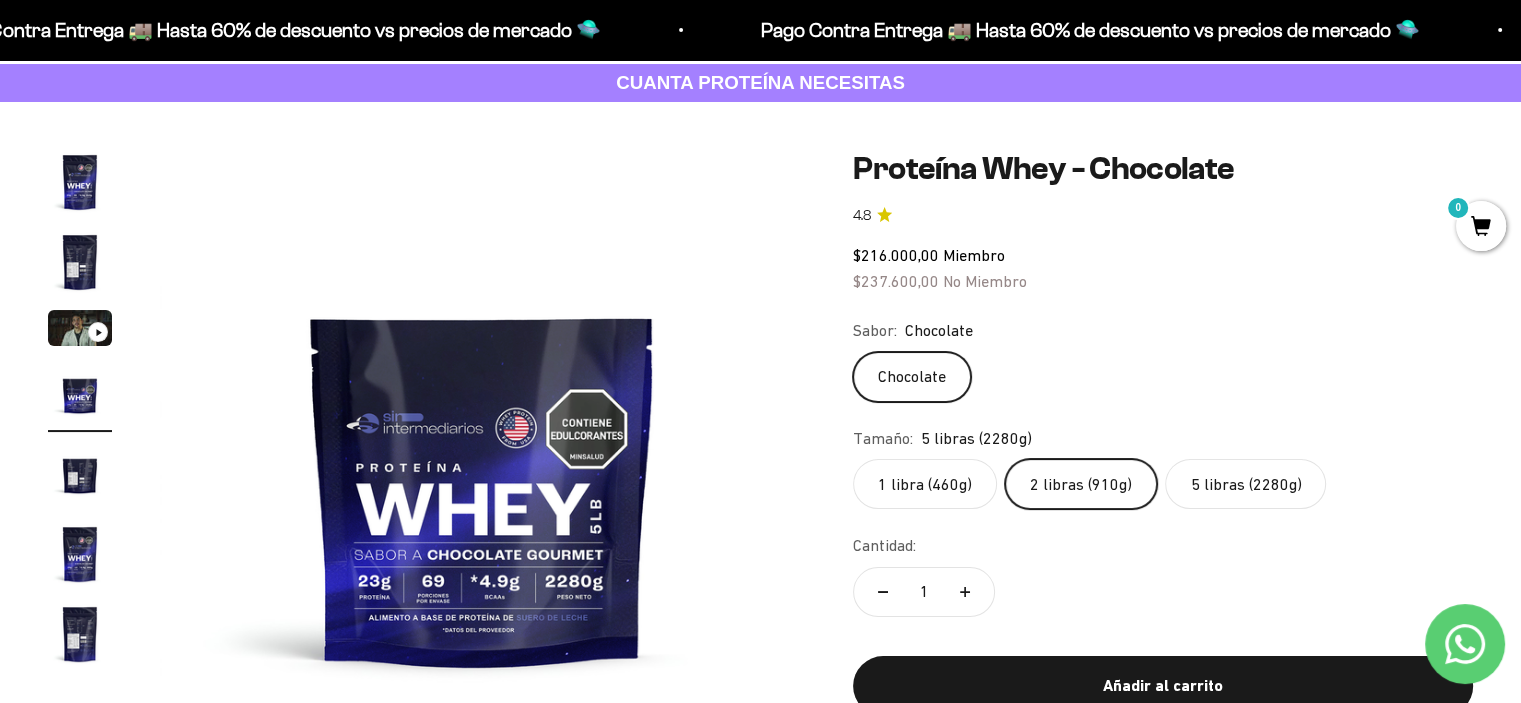 scroll, scrollTop: 0, scrollLeft: 0, axis: both 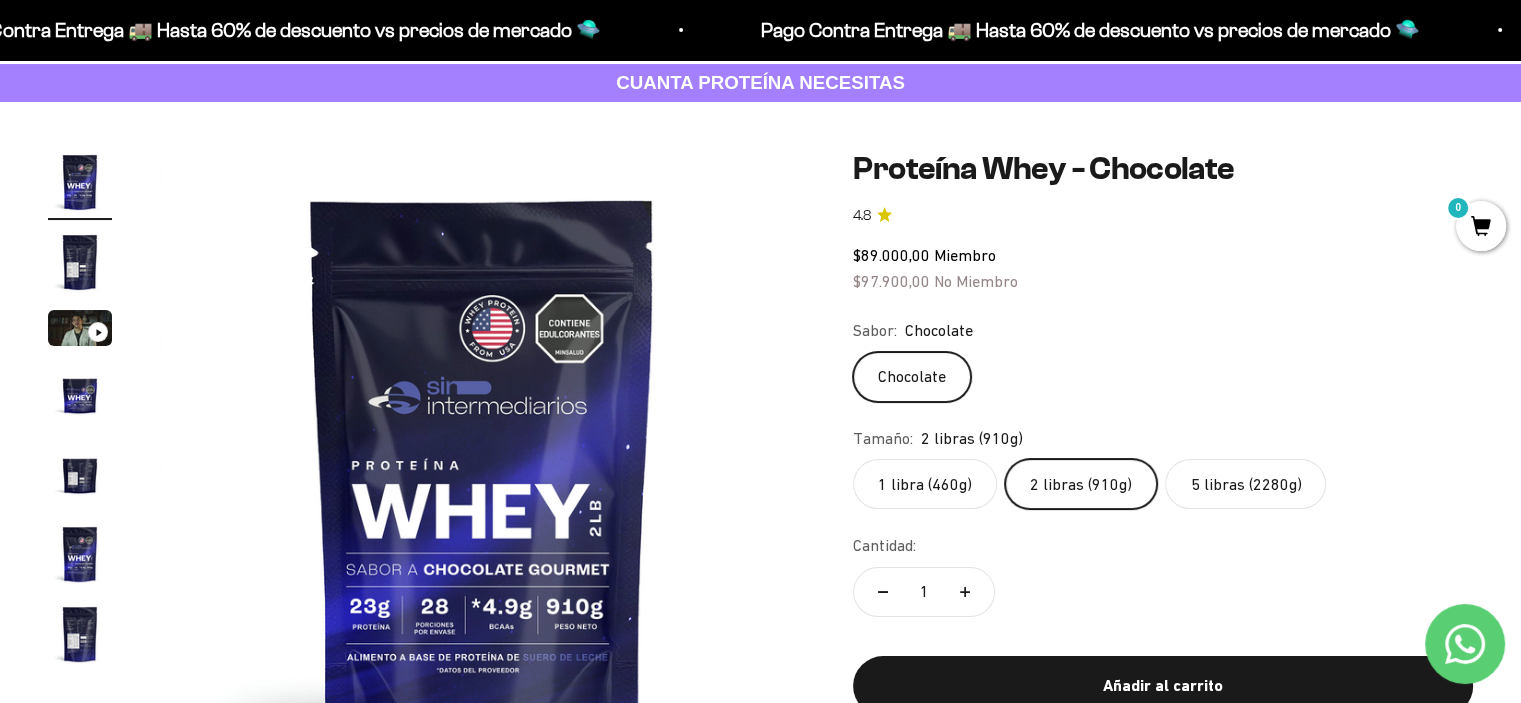 click on "5 libras (2280g)" 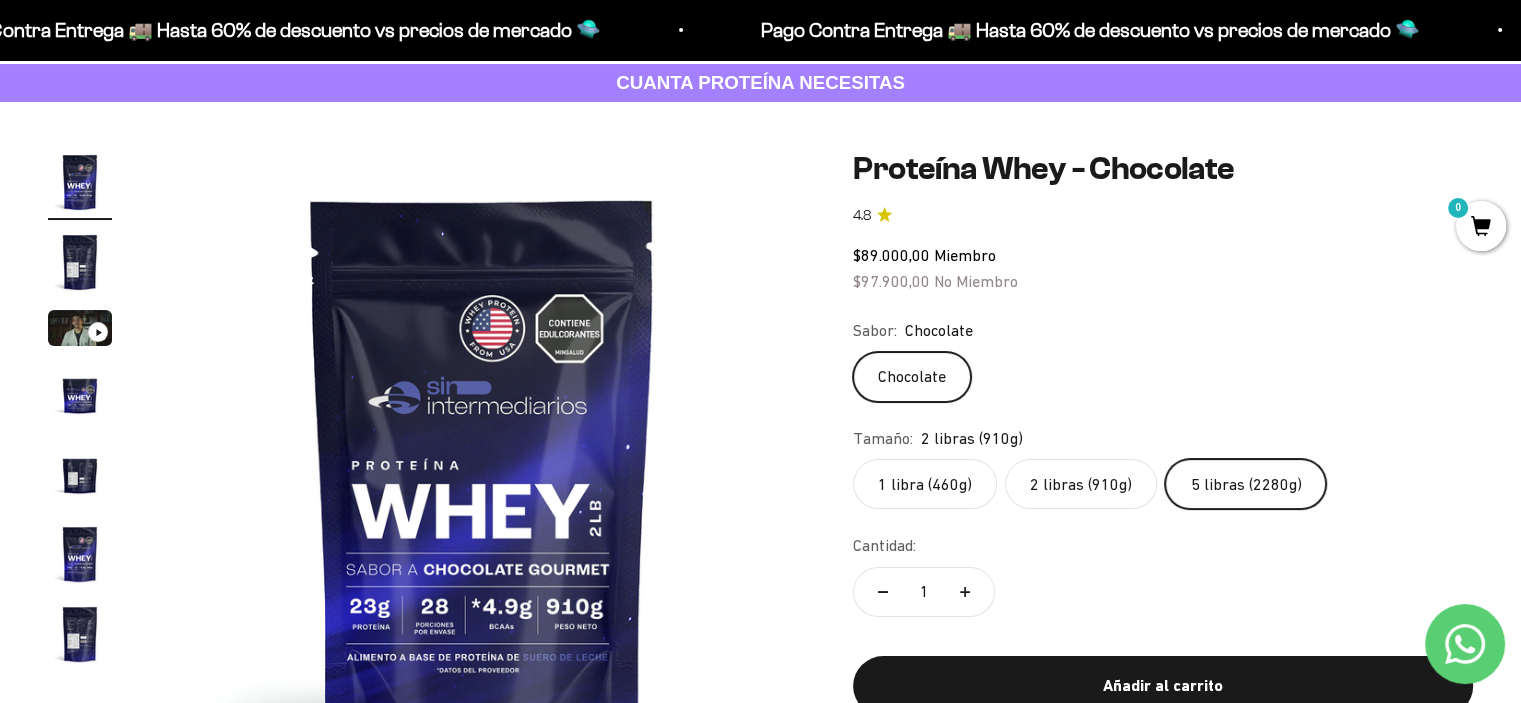 scroll, scrollTop: 0, scrollLeft: 2008, axis: horizontal 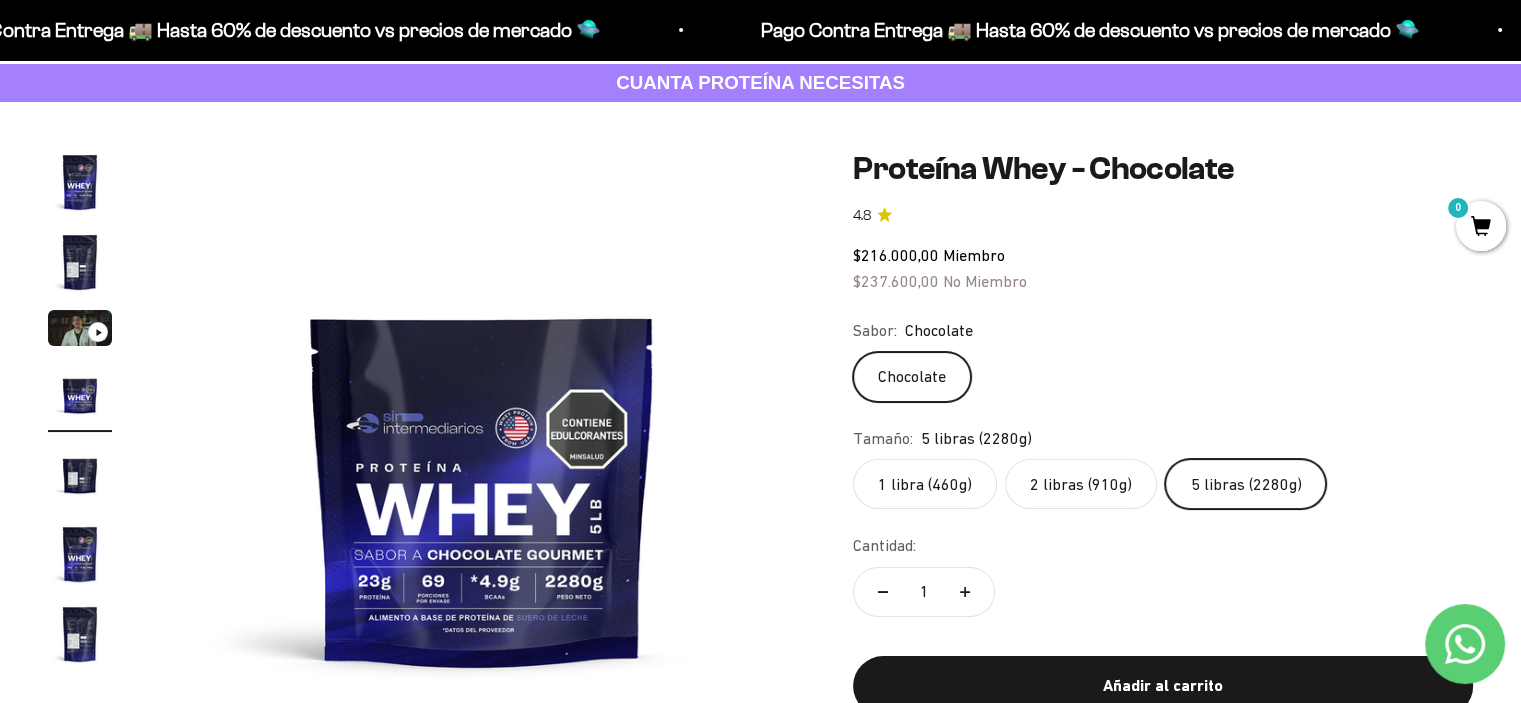 click on "2 libras (910g)" 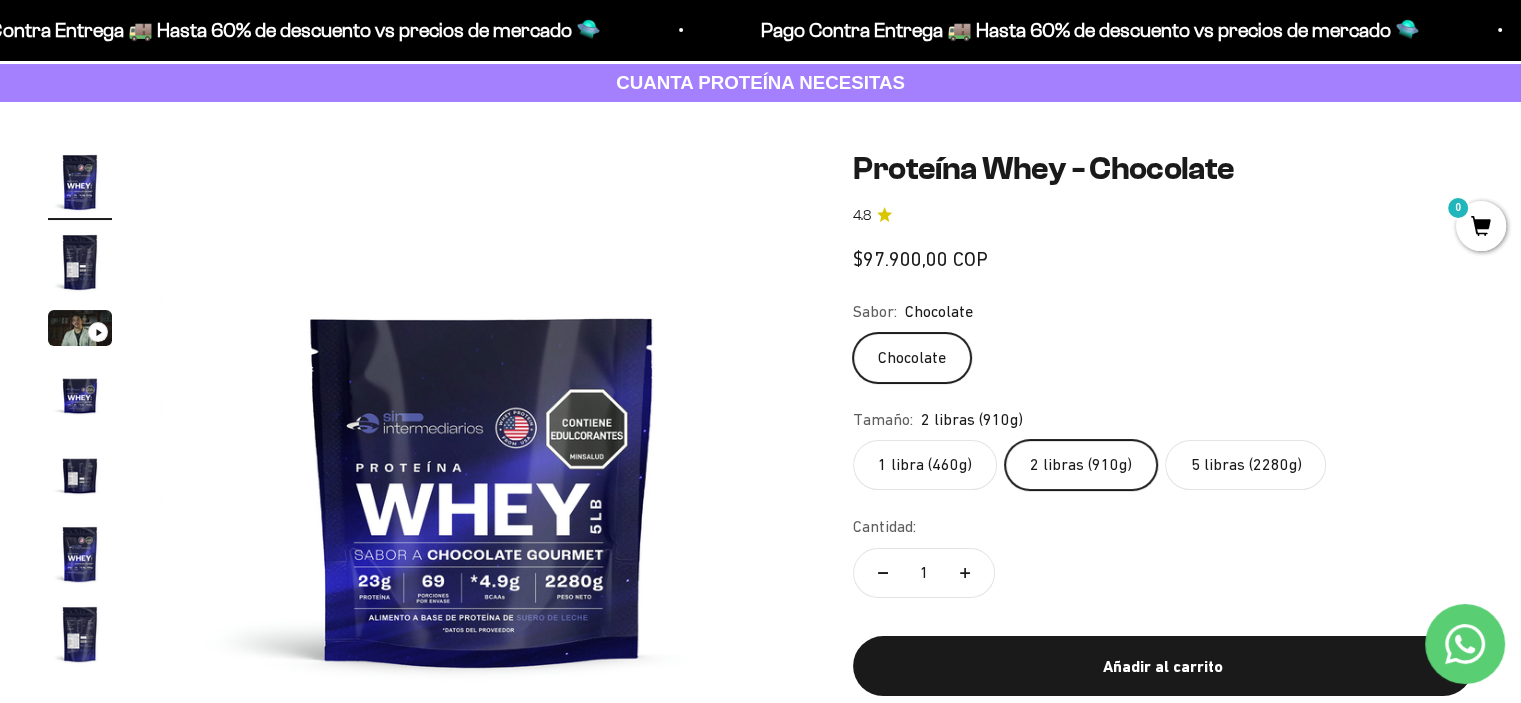 scroll, scrollTop: 0, scrollLeft: 0, axis: both 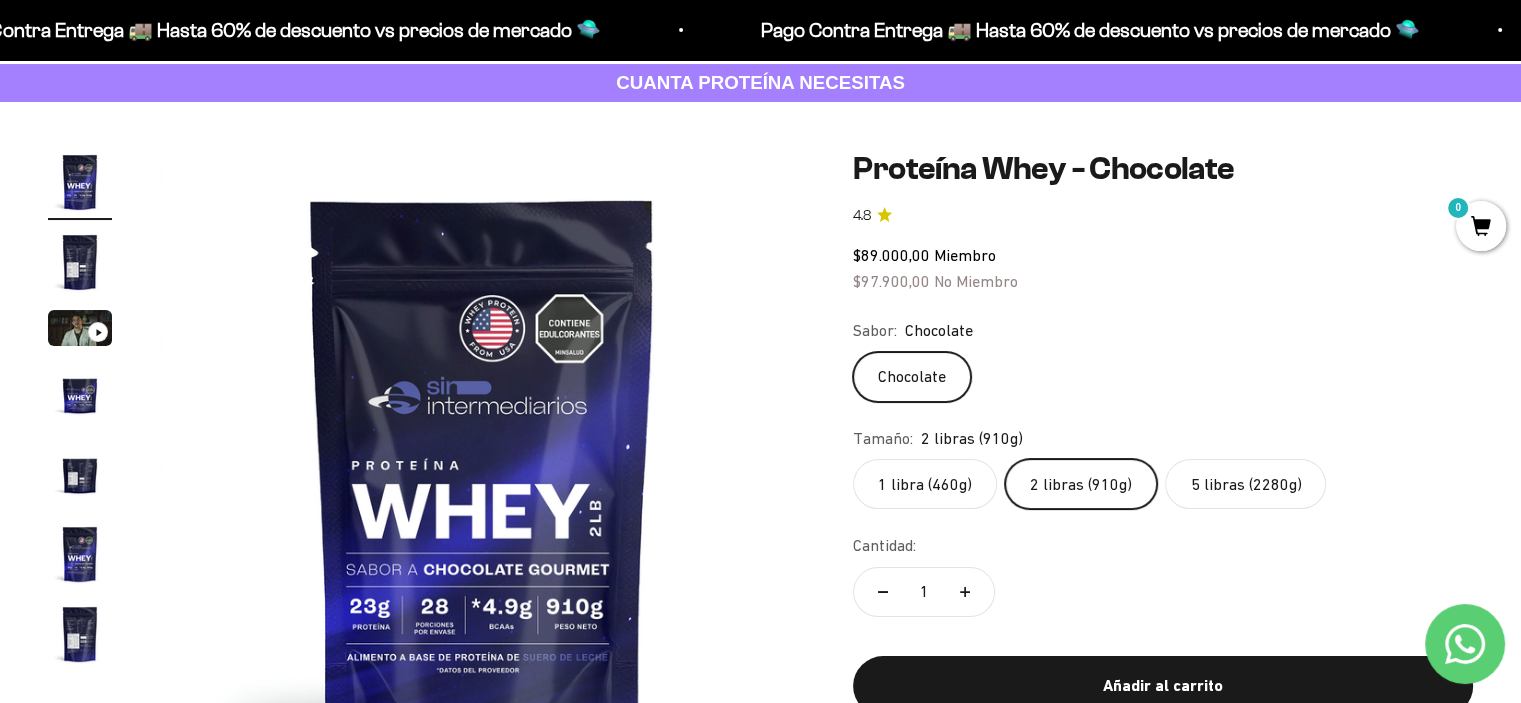 click on "5 libras (2280g)" 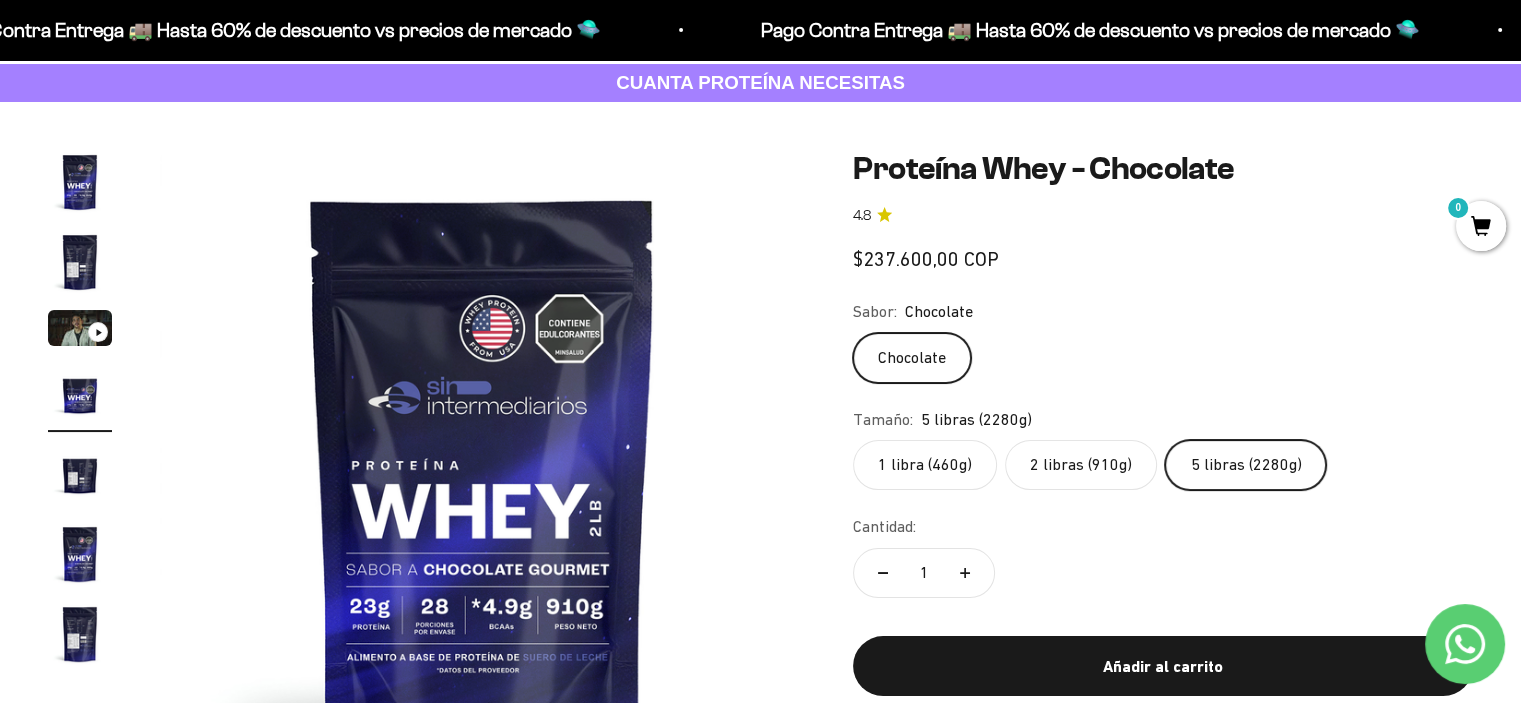 scroll, scrollTop: 0, scrollLeft: 2008, axis: horizontal 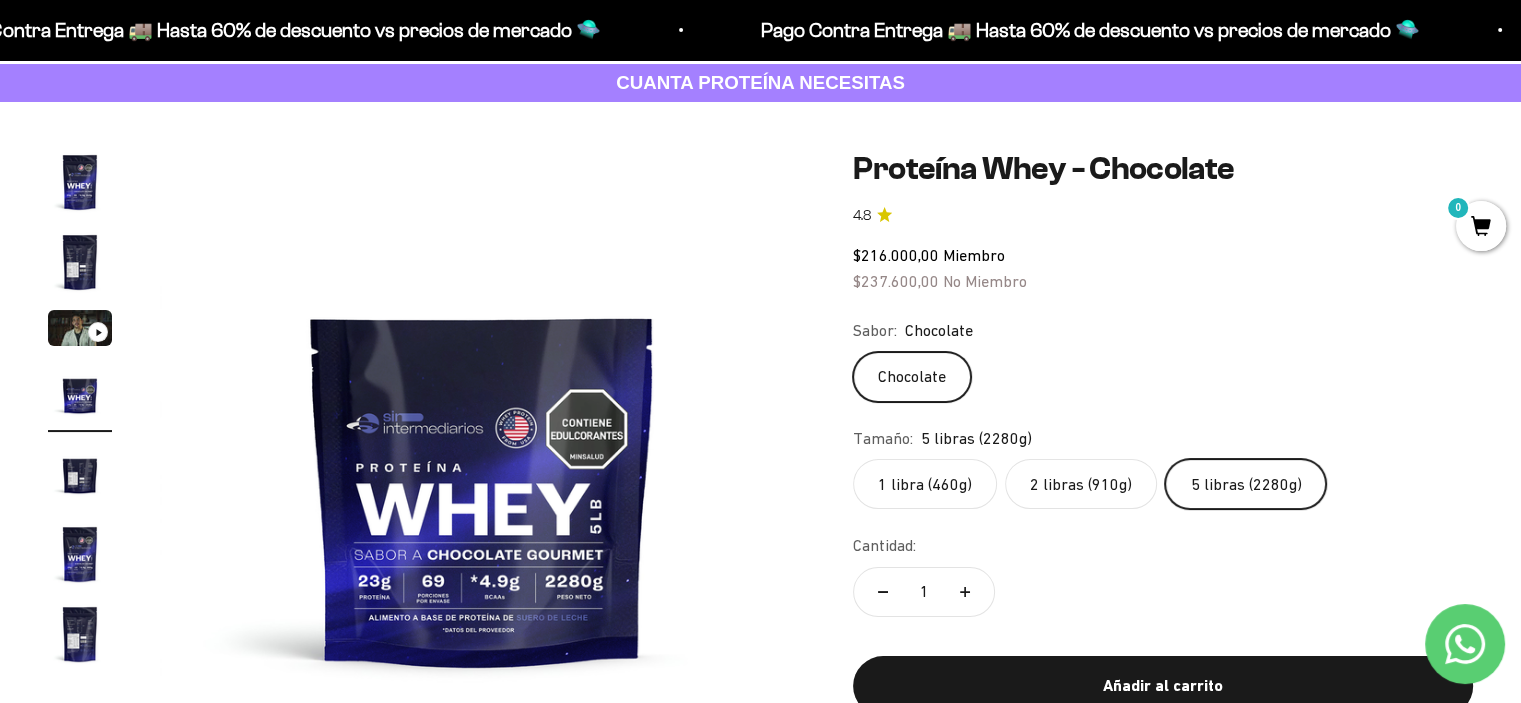 click on "2 libras (910g)" 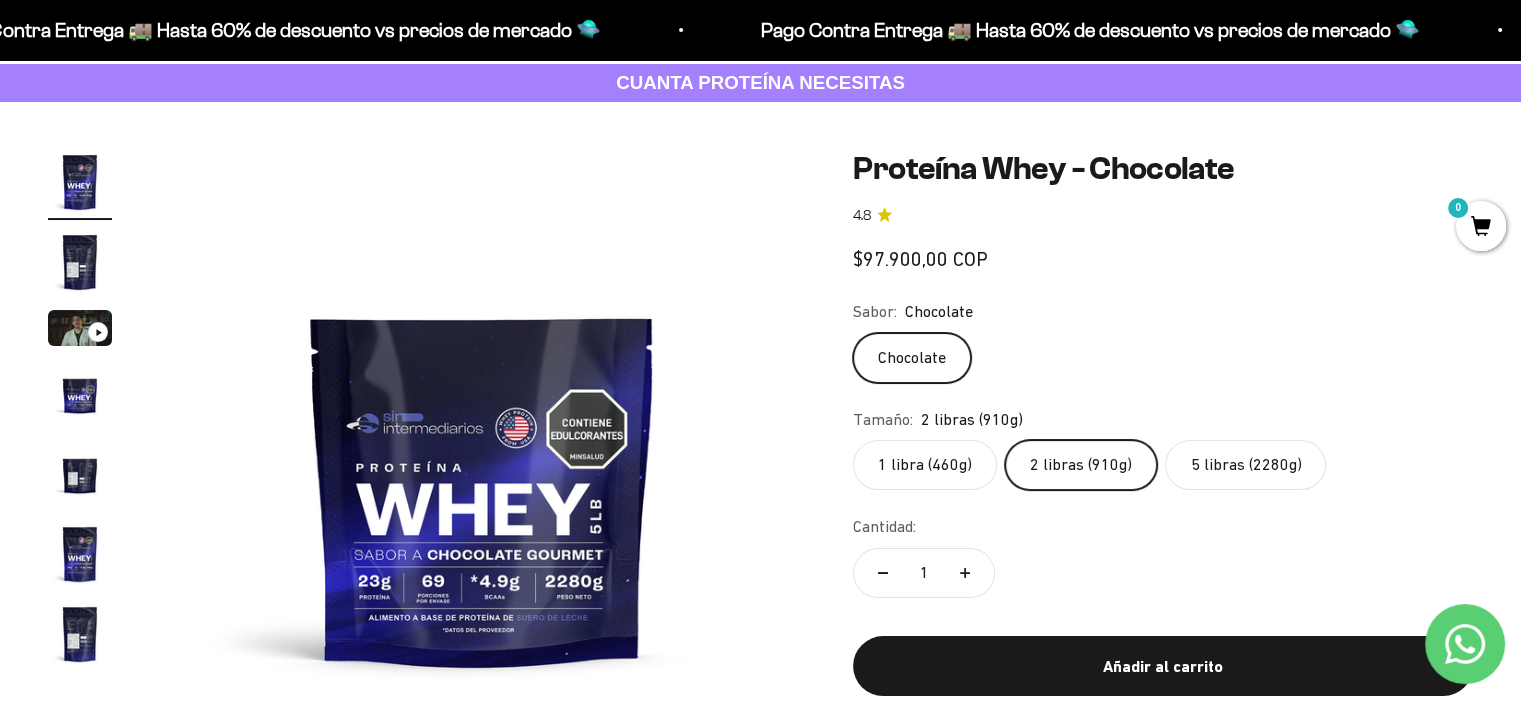 scroll, scrollTop: 0, scrollLeft: 0, axis: both 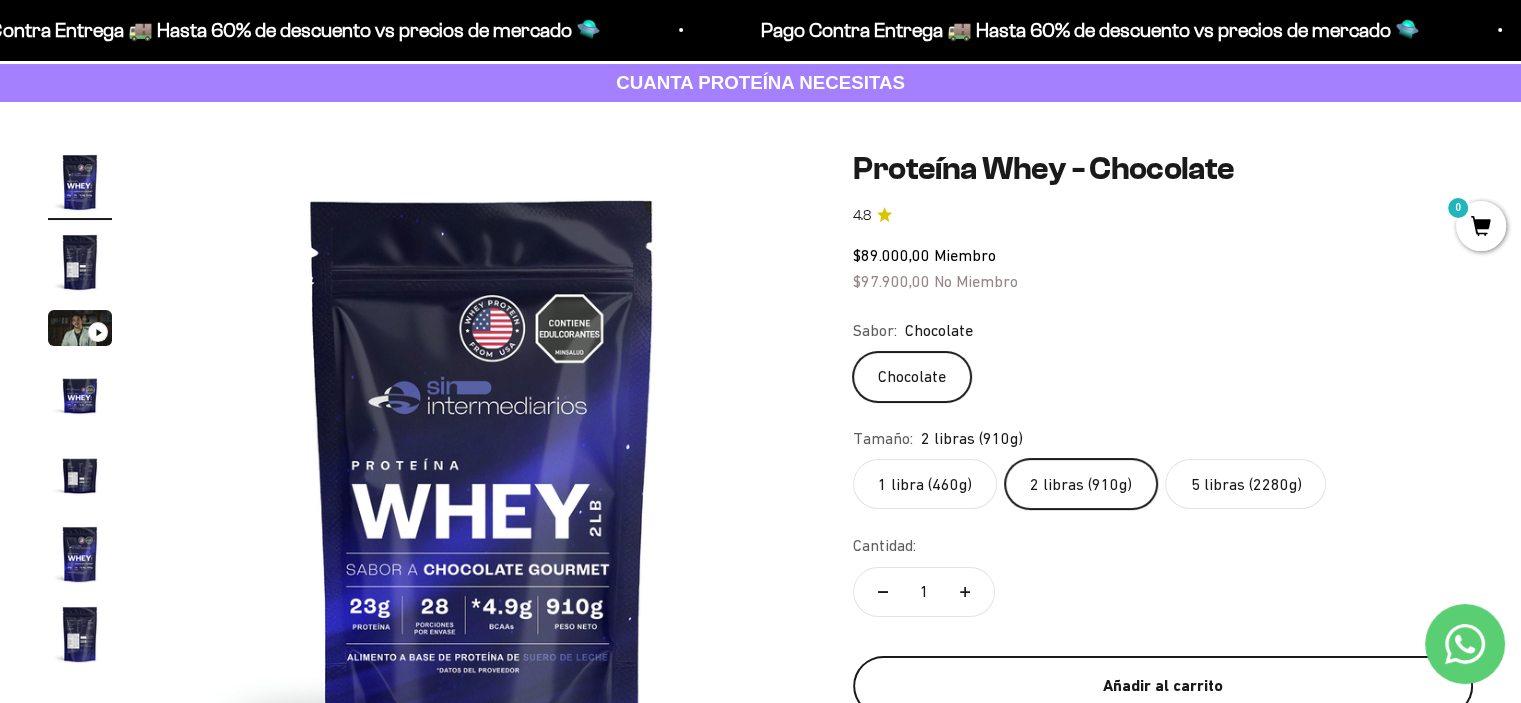 click on "Añadir al carrito" at bounding box center (1163, 686) 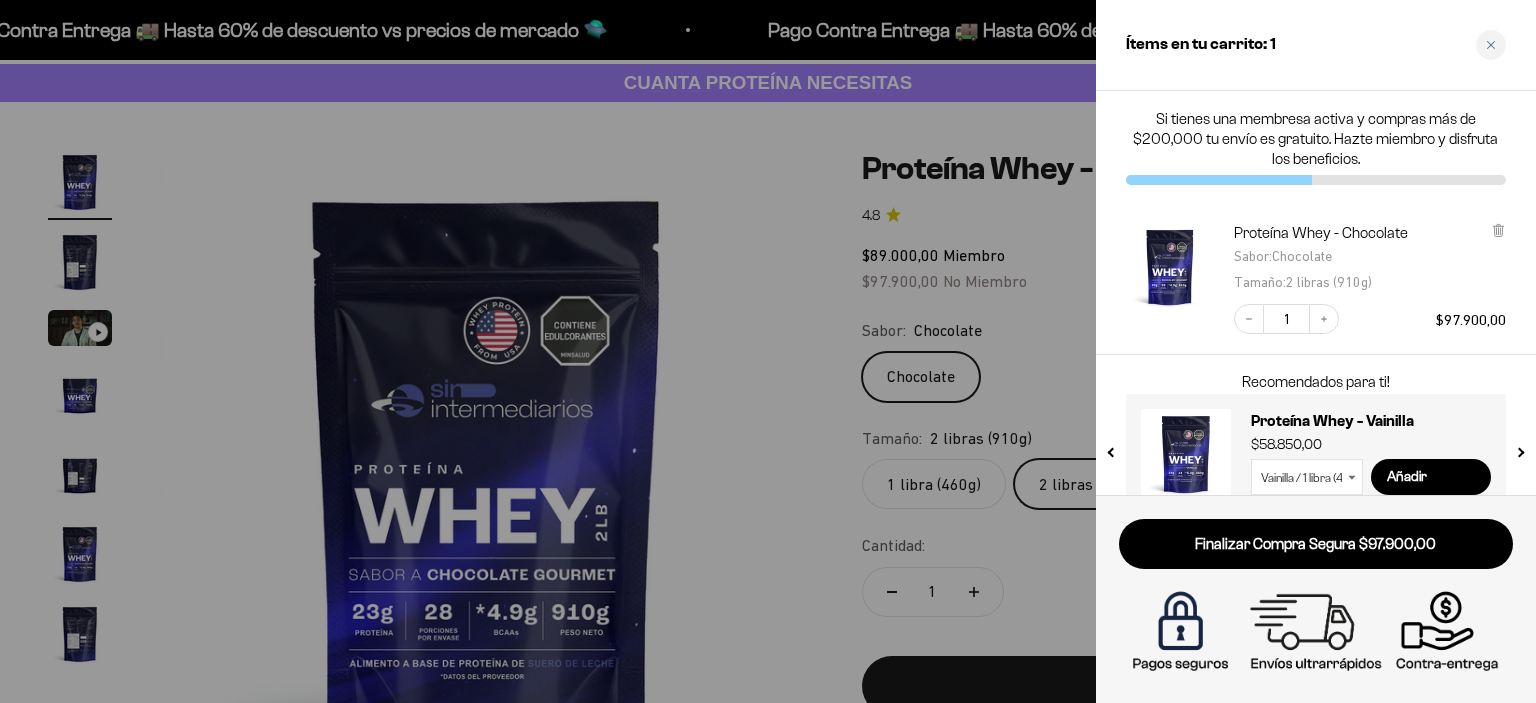 click at bounding box center (768, 351) 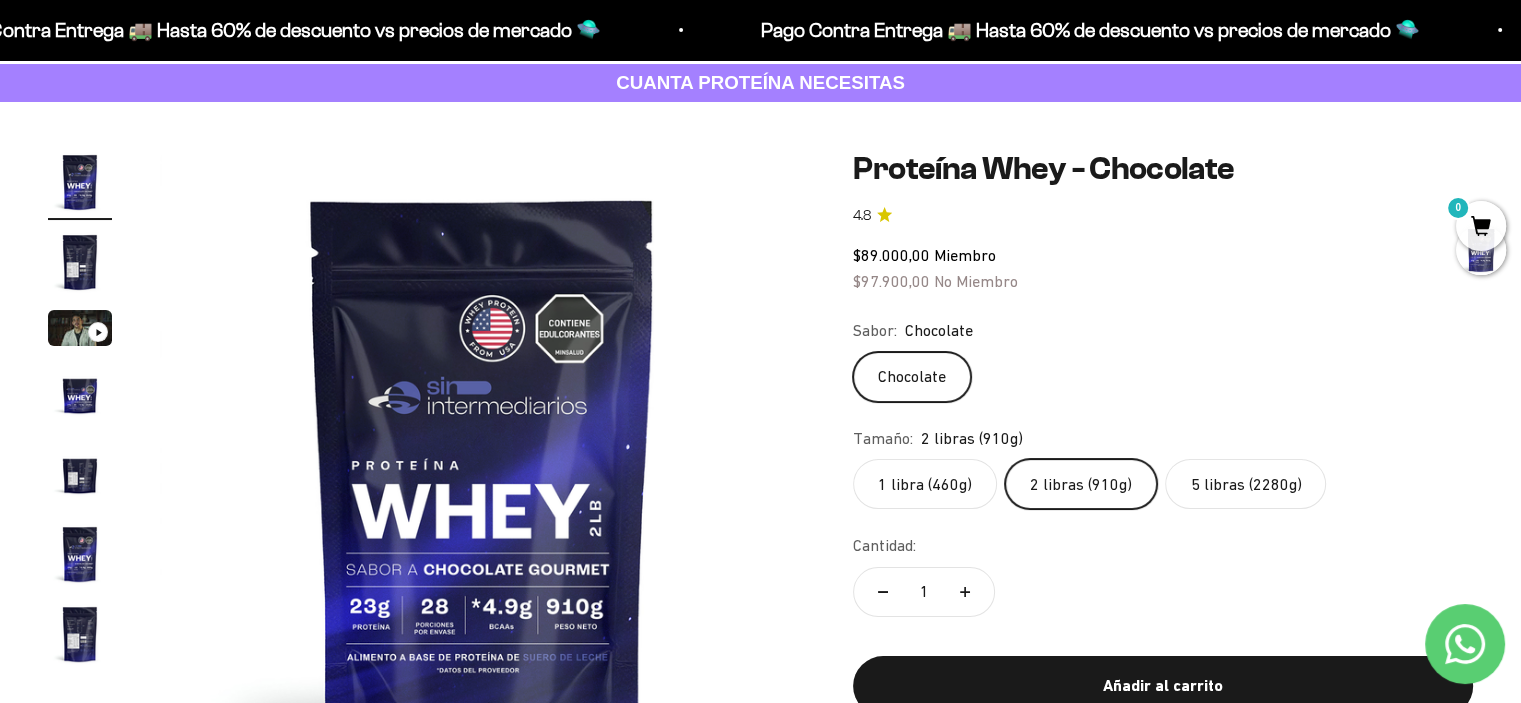 scroll, scrollTop: 0, scrollLeft: 0, axis: both 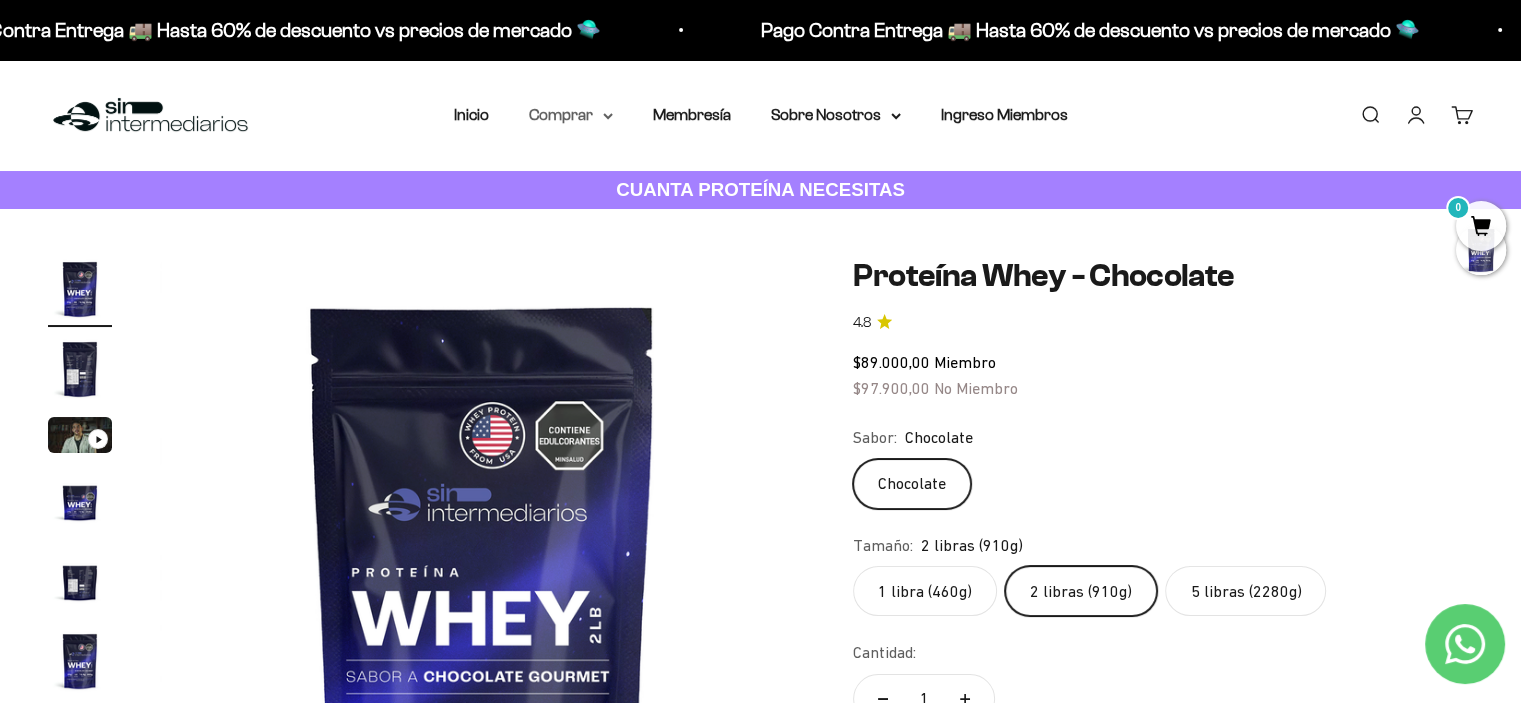 click on "Comprar" at bounding box center [571, 115] 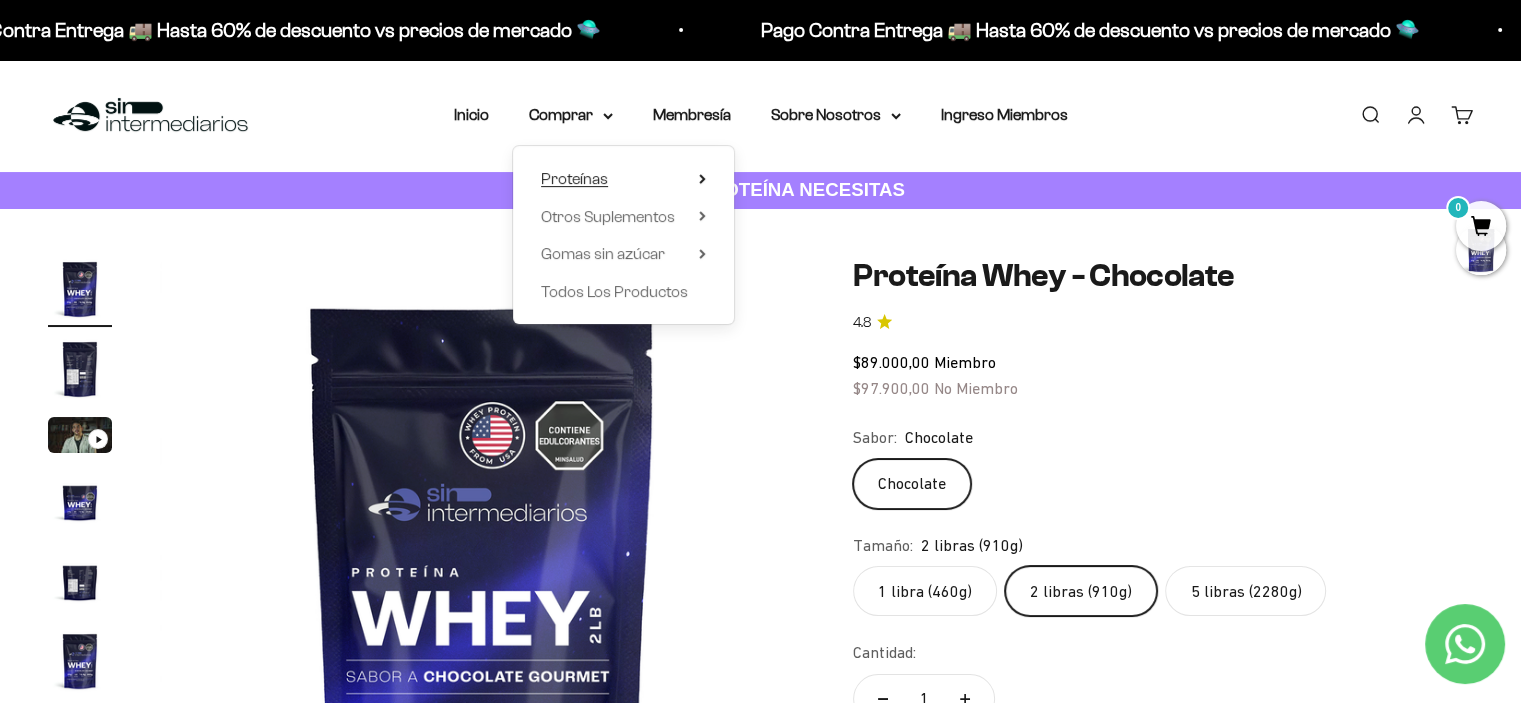 click on "Proteínas" at bounding box center (574, 178) 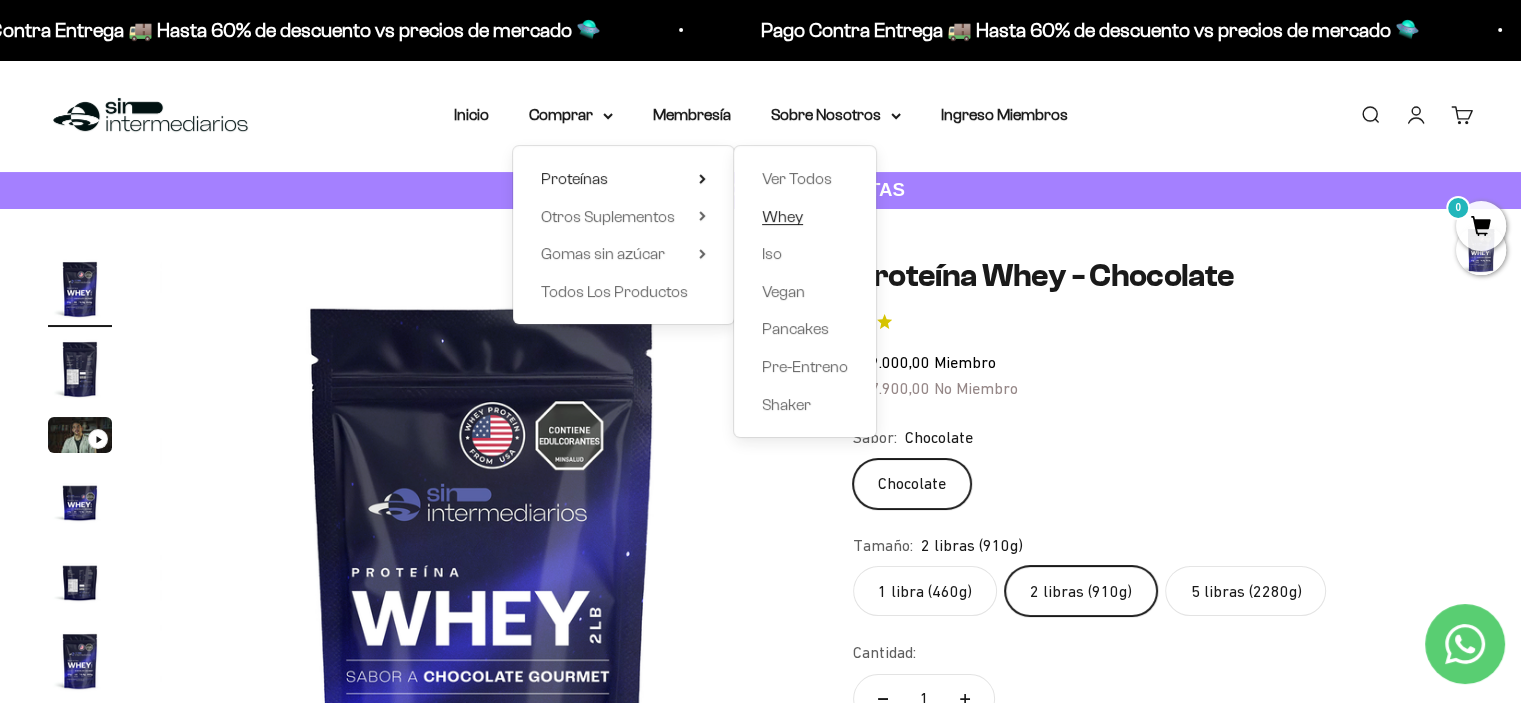 click on "Whey" at bounding box center (782, 216) 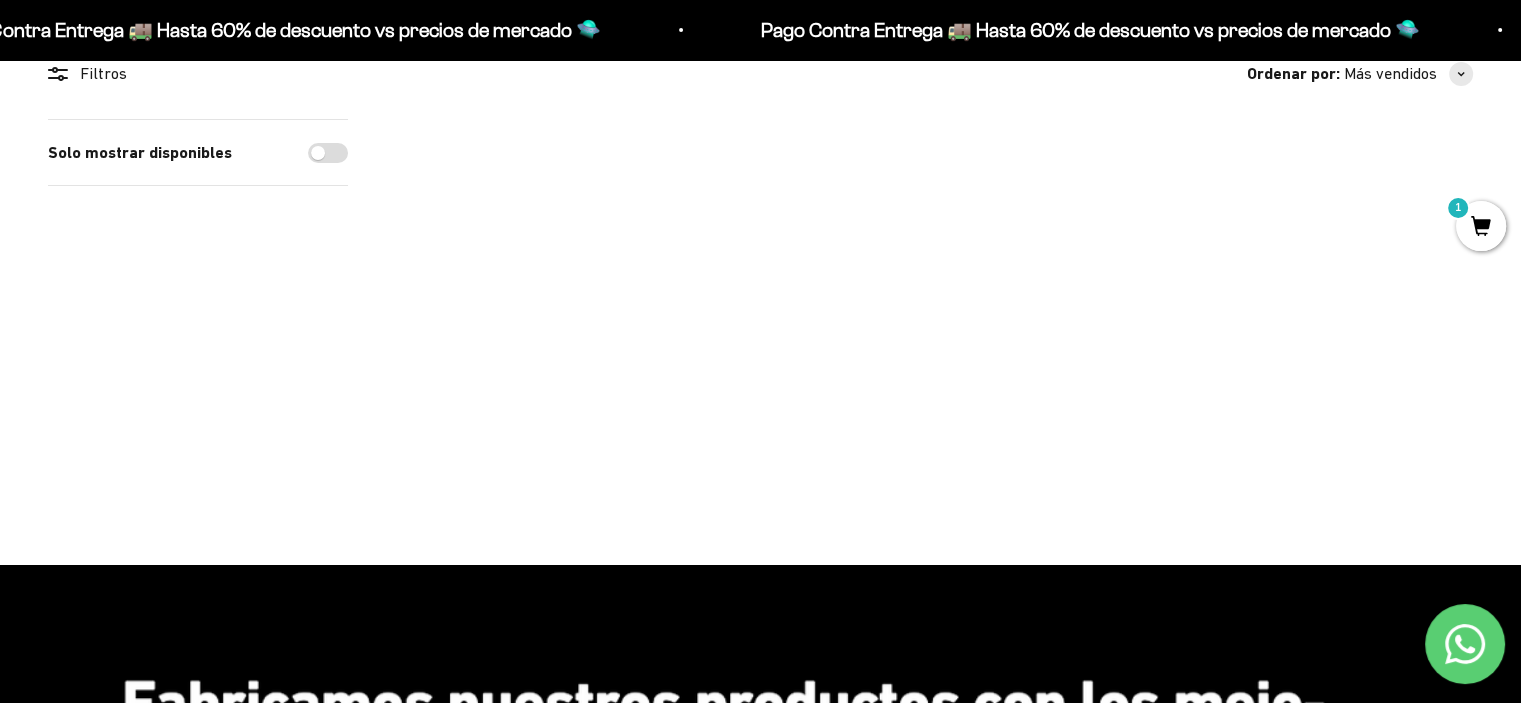 scroll, scrollTop: 192, scrollLeft: 0, axis: vertical 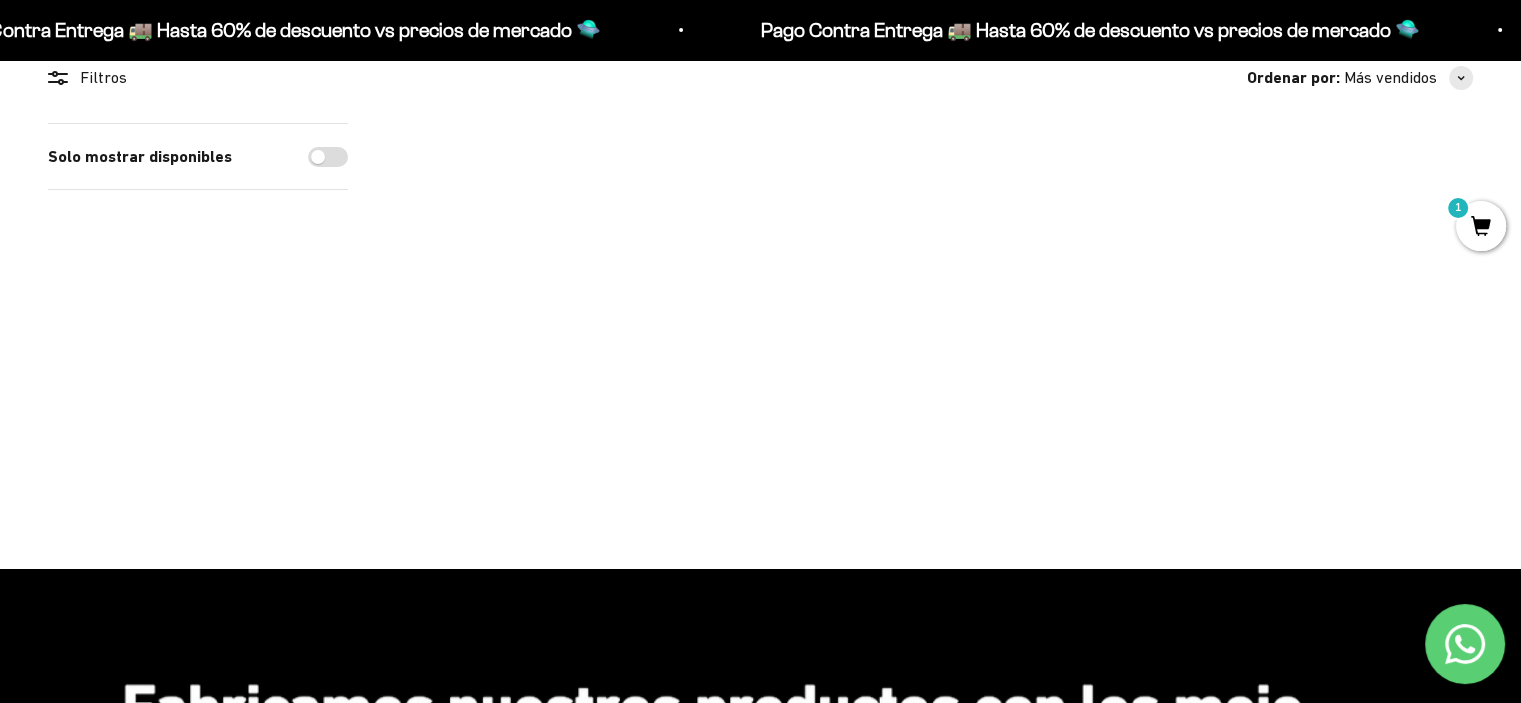 click at bounding box center (494, 221) 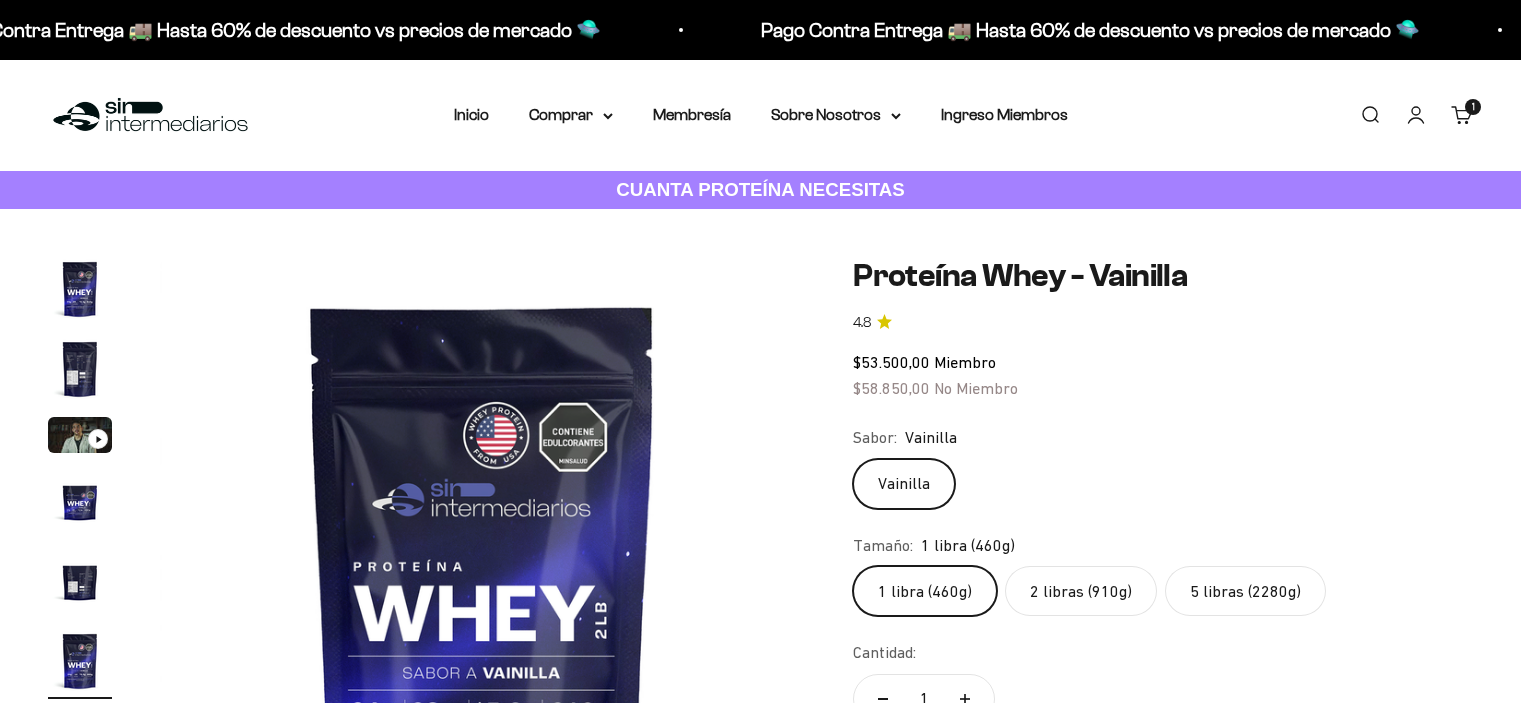 scroll, scrollTop: 0, scrollLeft: 0, axis: both 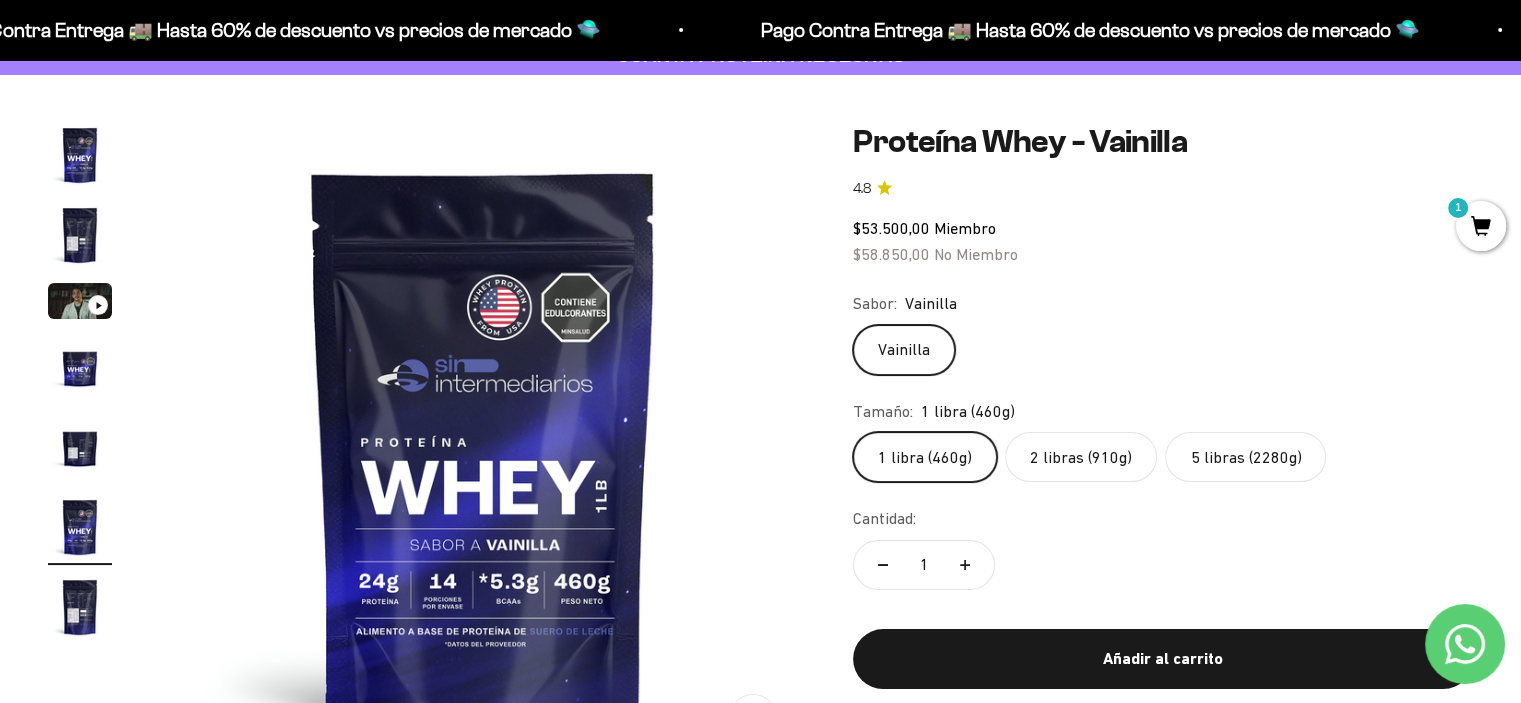 click on "2 libras (910g)" 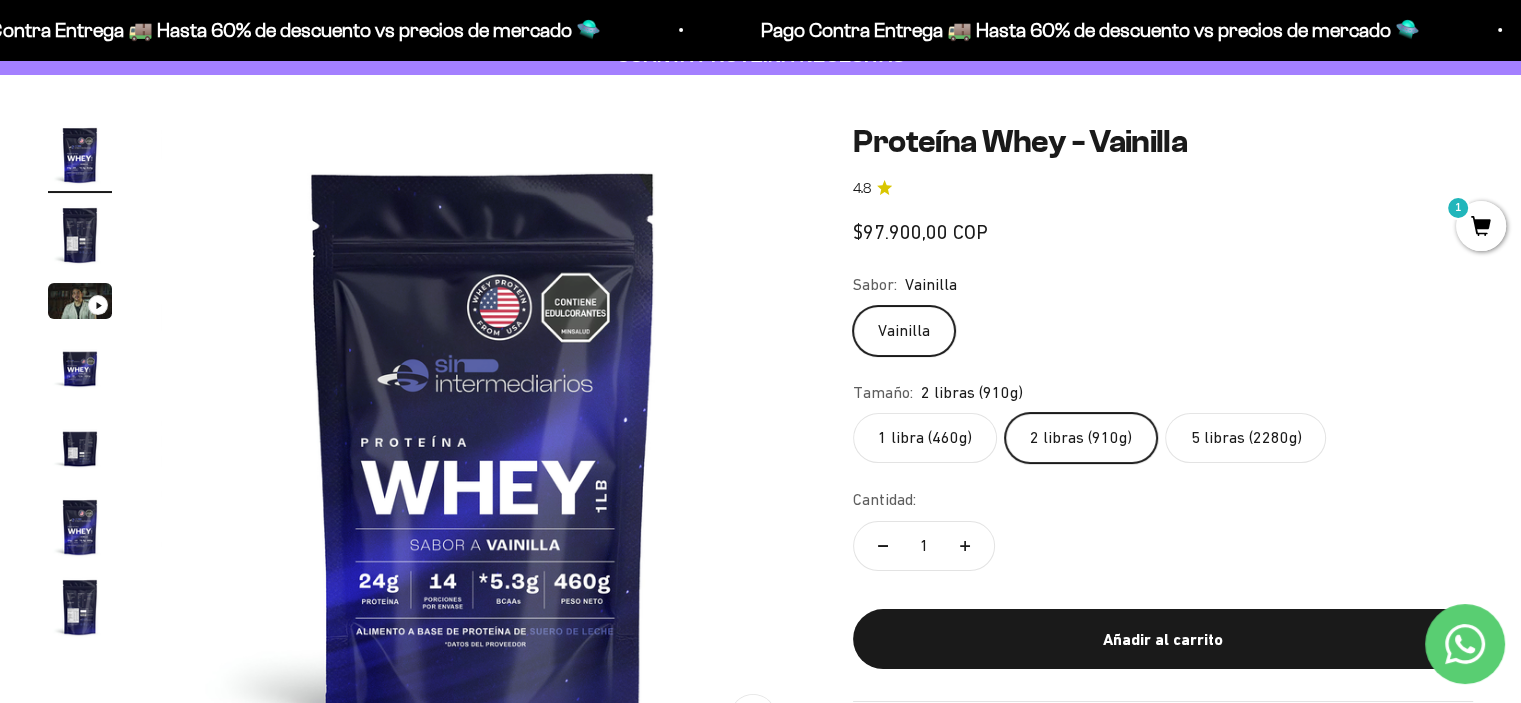 scroll, scrollTop: 0, scrollLeft: 0, axis: both 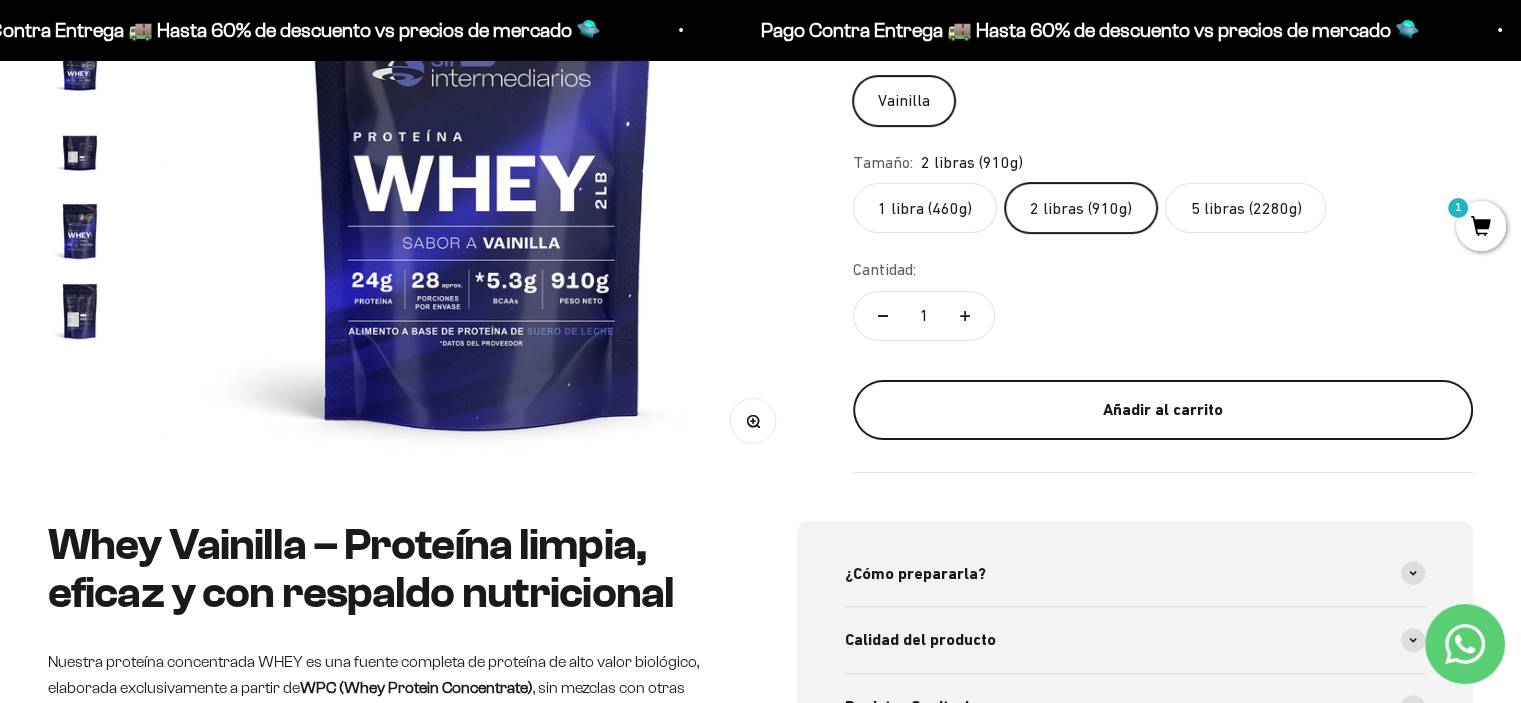 click on "Añadir al carrito" at bounding box center (1163, 410) 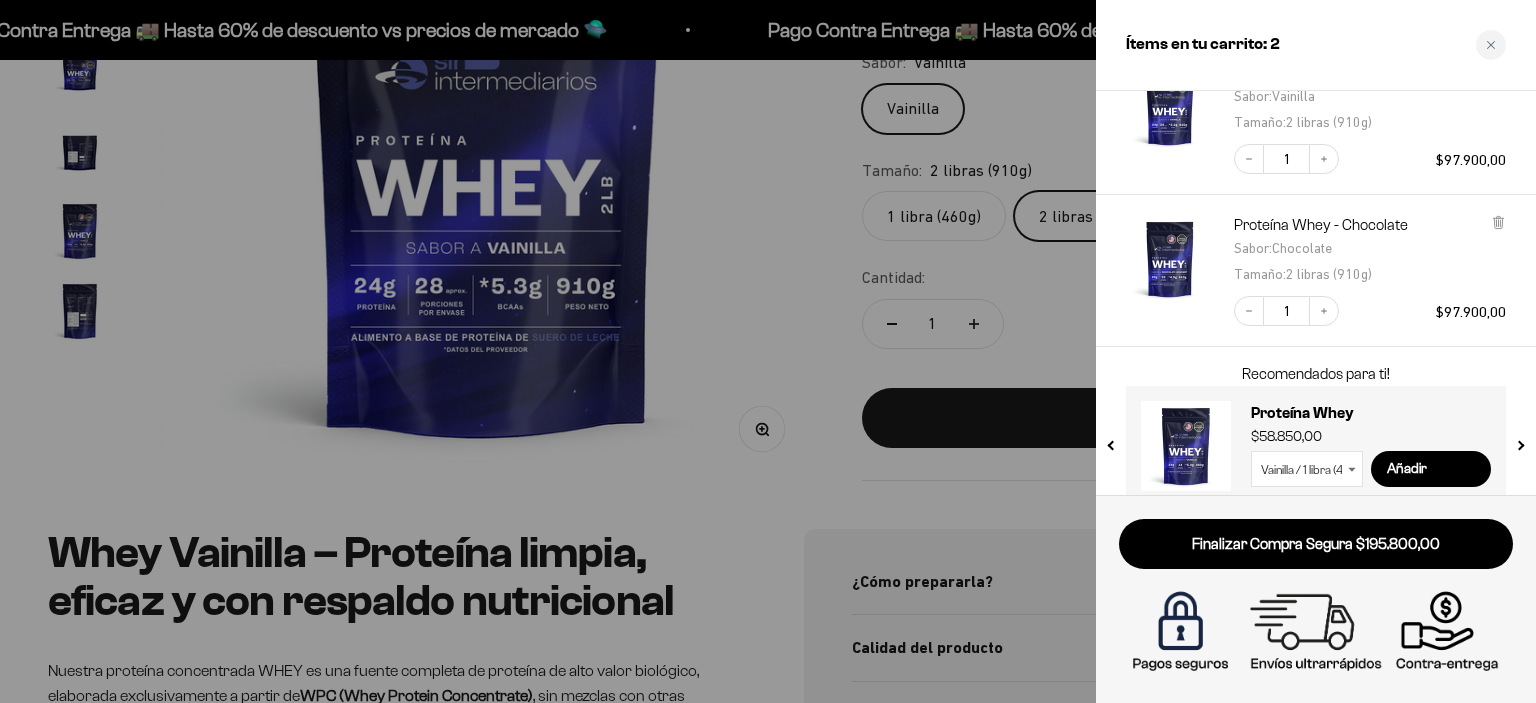 scroll, scrollTop: 185, scrollLeft: 0, axis: vertical 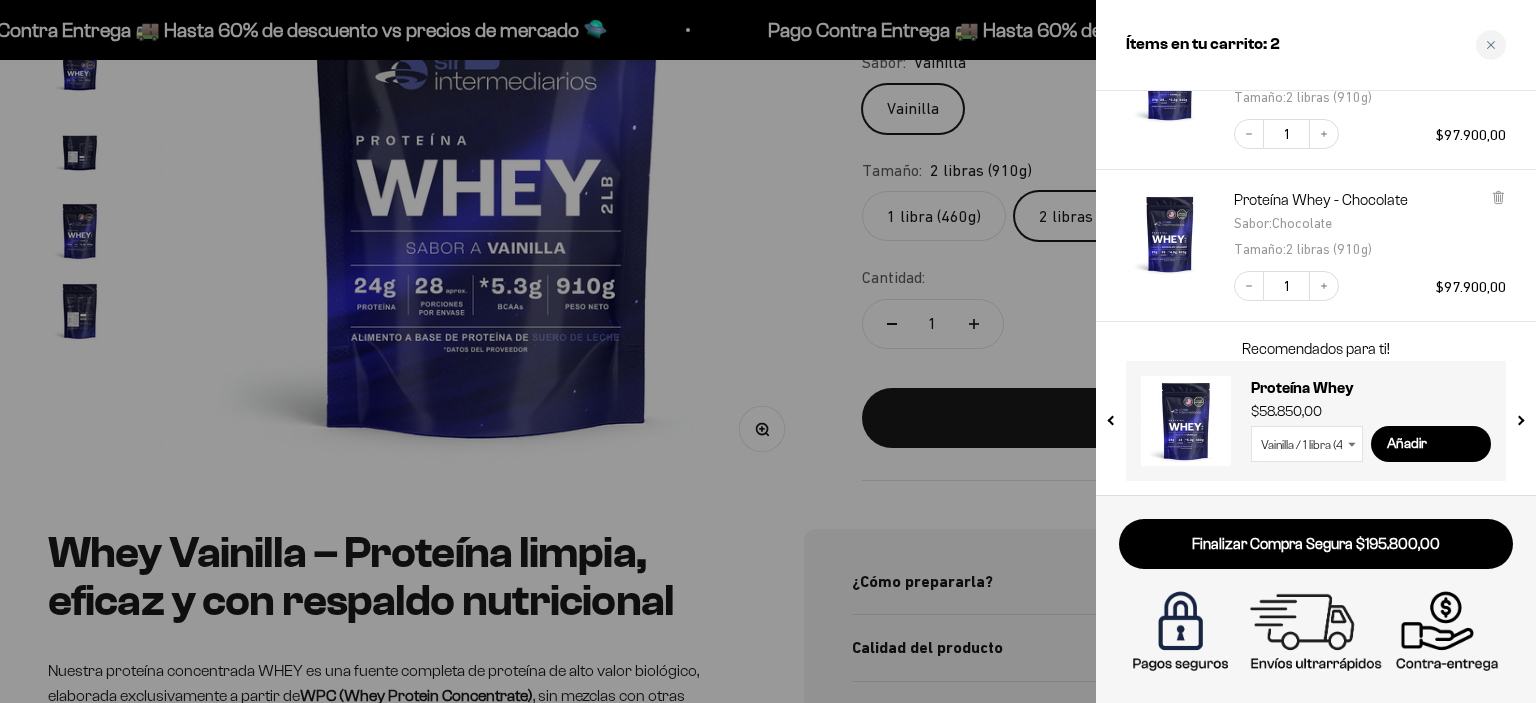type 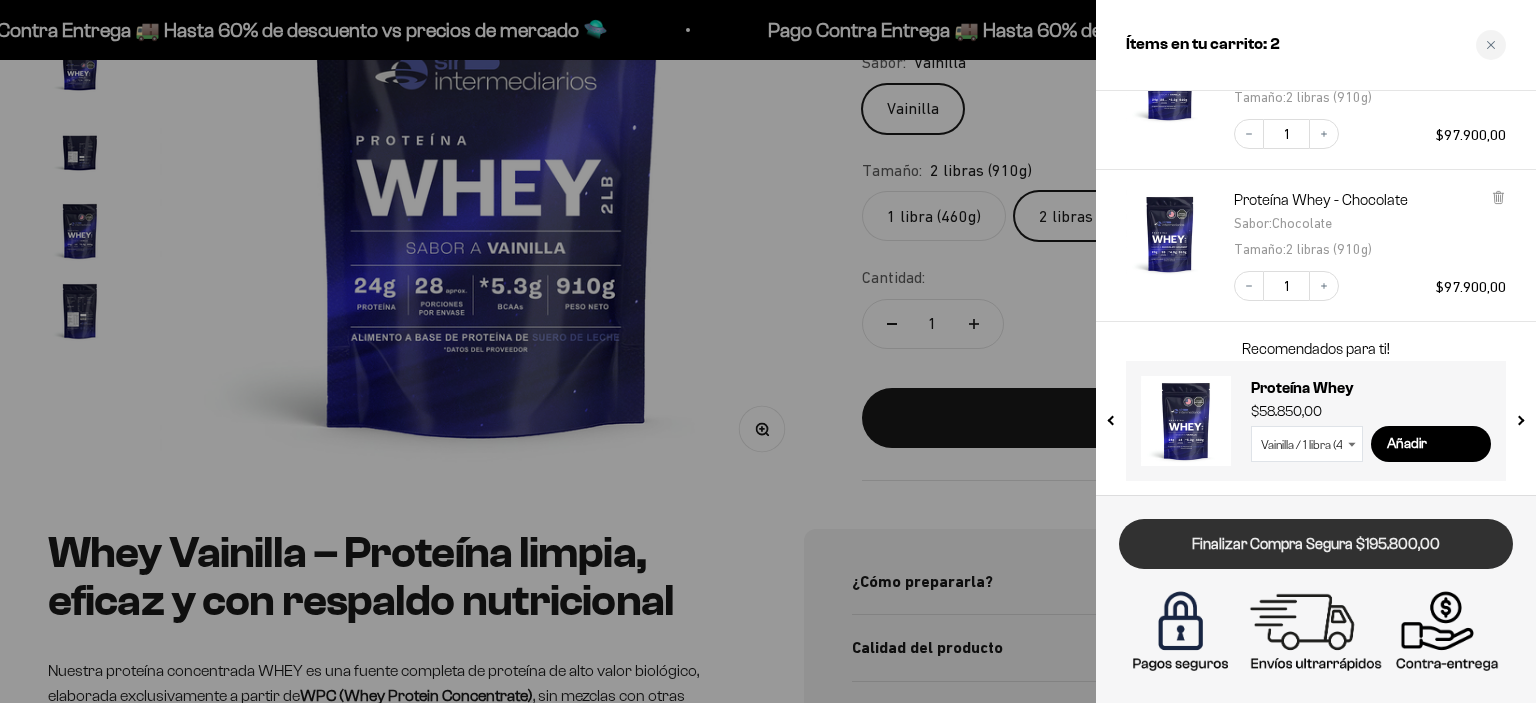 click on "Finalizar Compra Segura $195.800,00" at bounding box center (1316, 544) 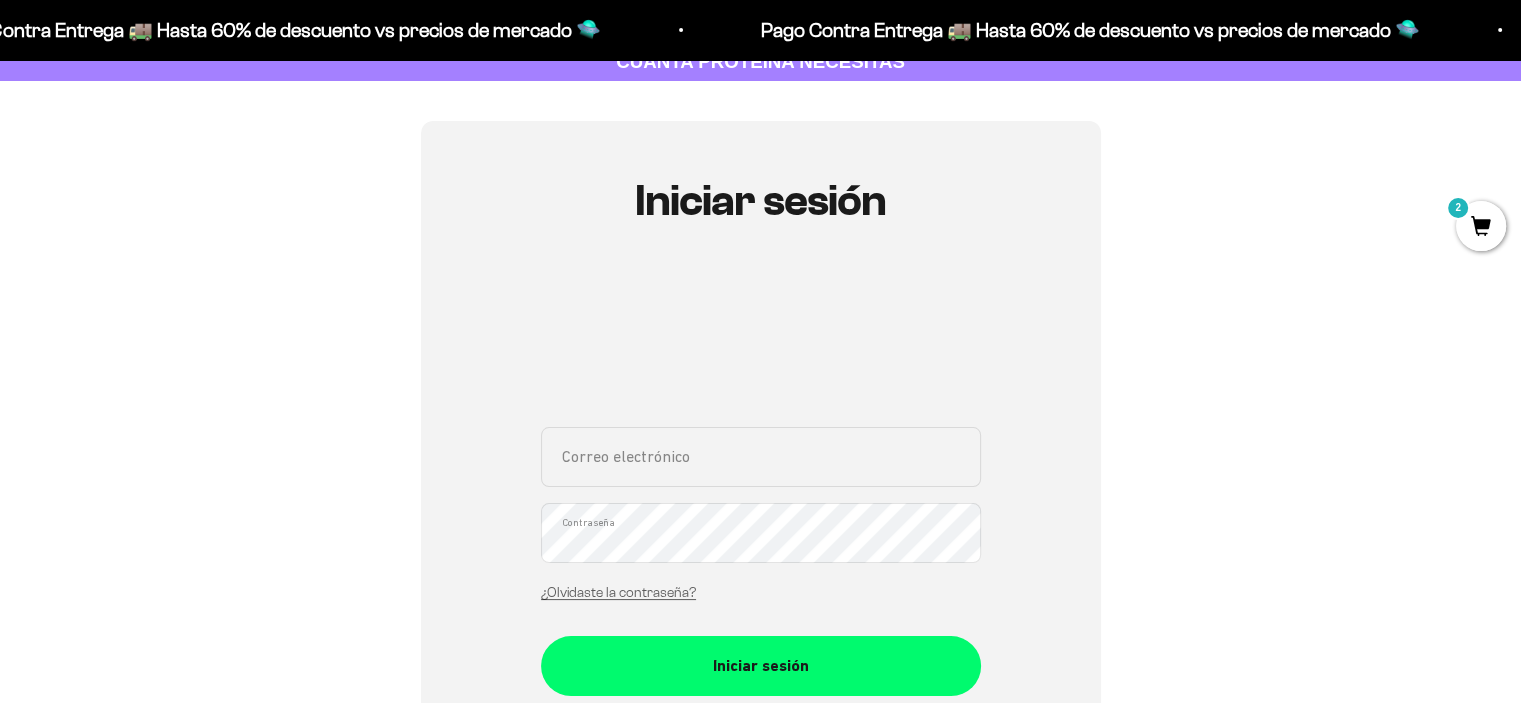 scroll, scrollTop: 130, scrollLeft: 0, axis: vertical 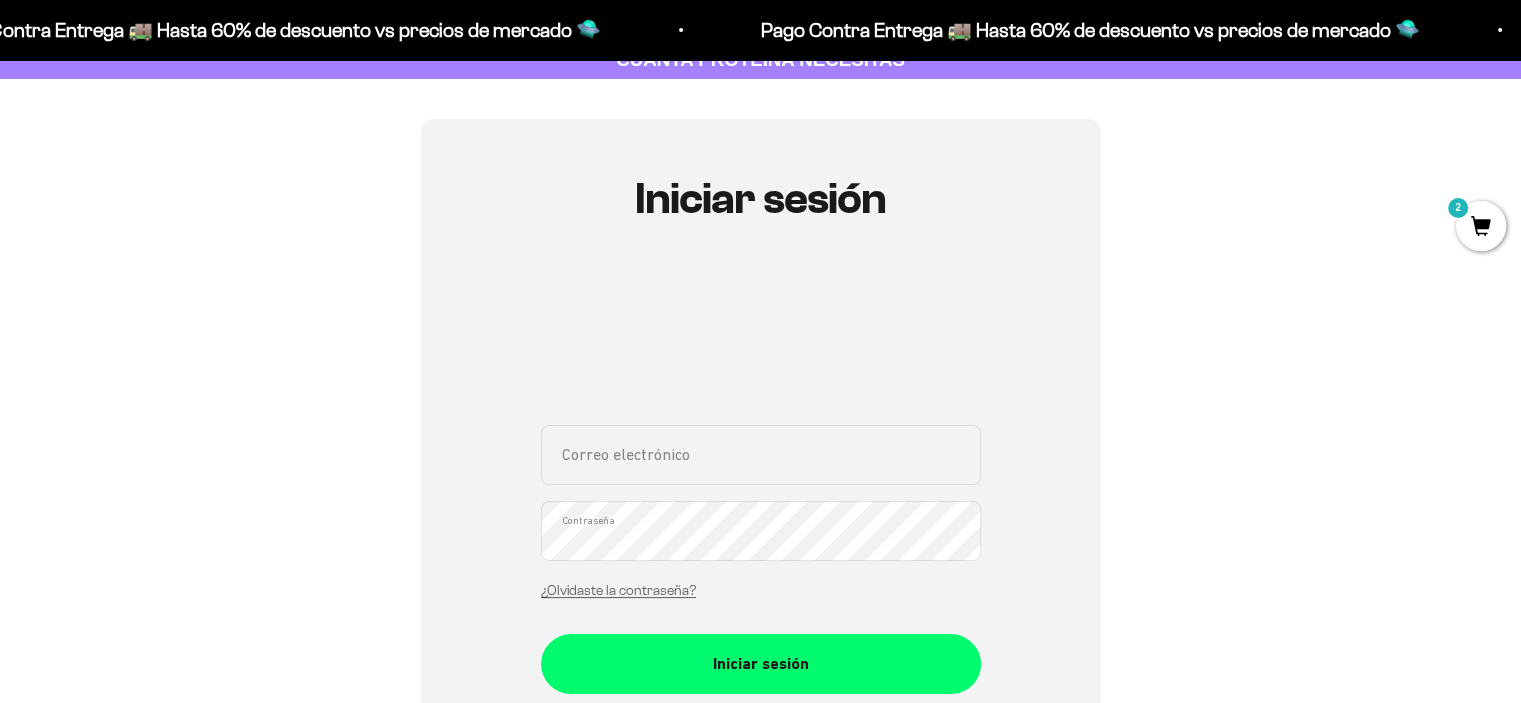 click on "Correo electrónico" at bounding box center [761, 455] 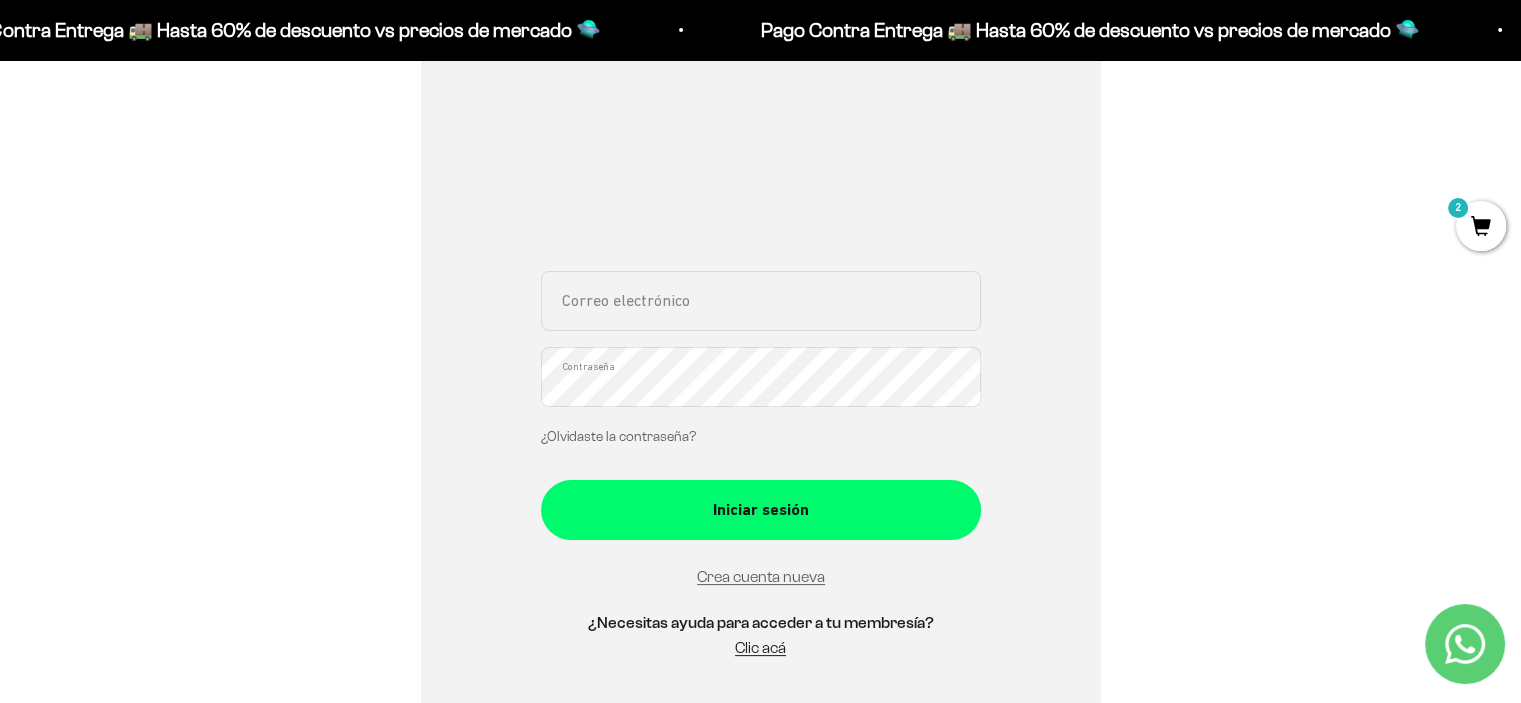 scroll, scrollTop: 304, scrollLeft: 0, axis: vertical 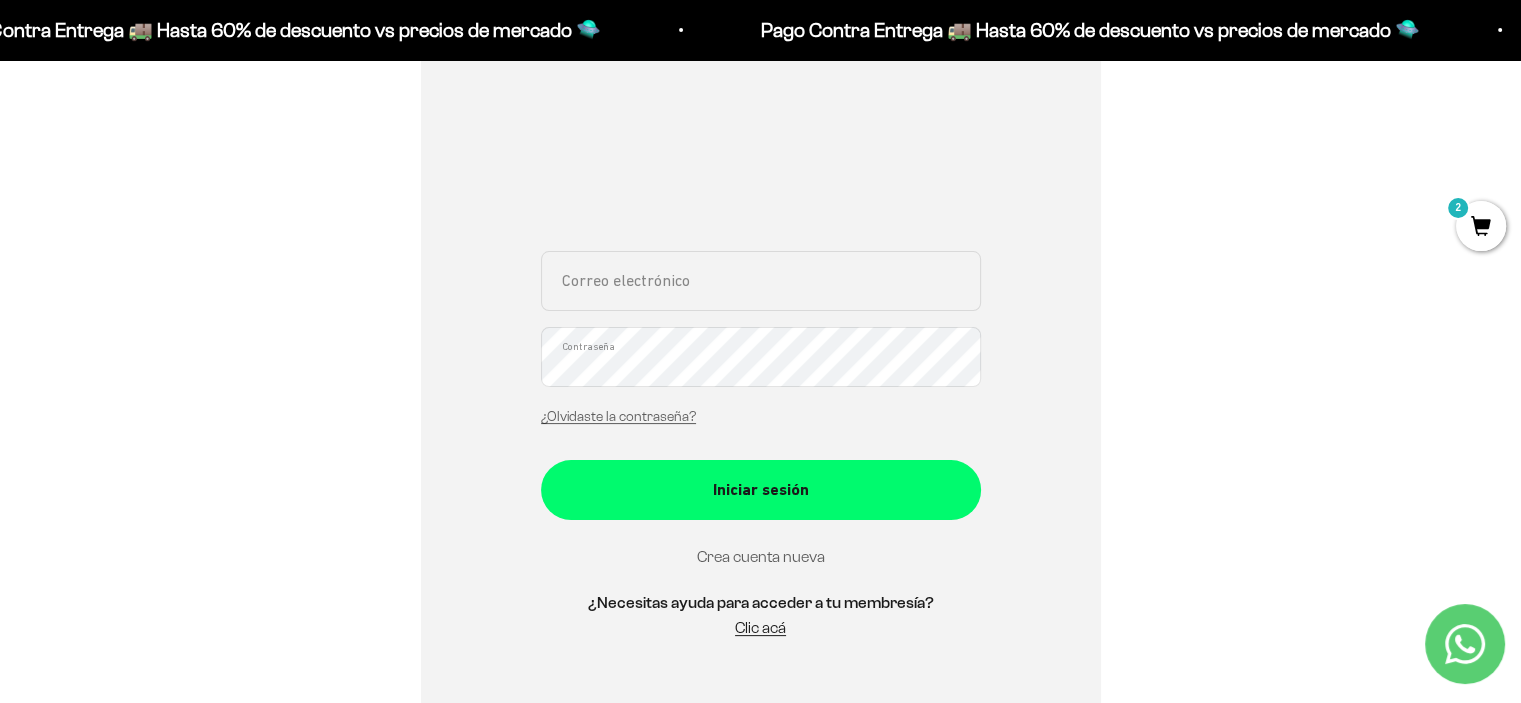 click on "Crea cuenta nueva" at bounding box center (761, 556) 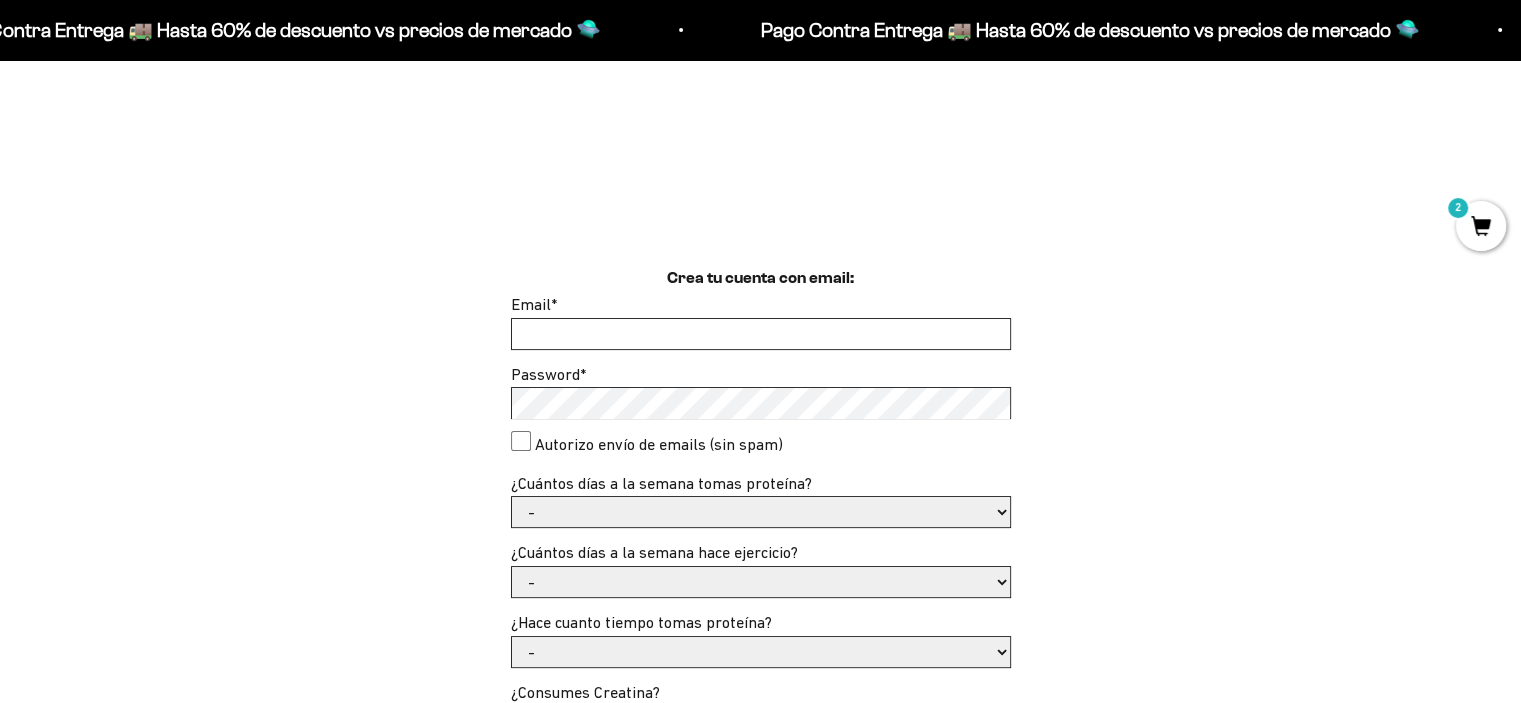 scroll, scrollTop: 412, scrollLeft: 0, axis: vertical 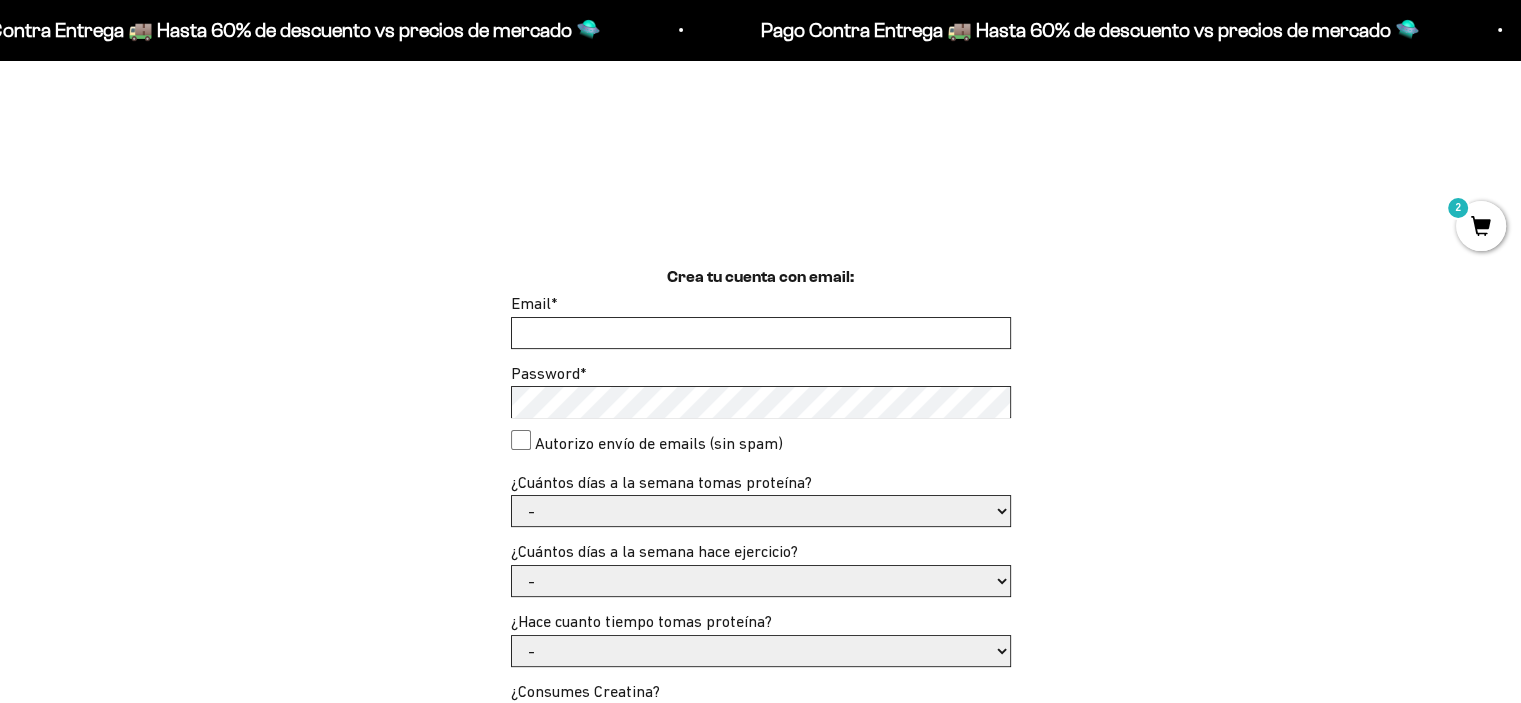 click on "Email
*" at bounding box center [761, 333] 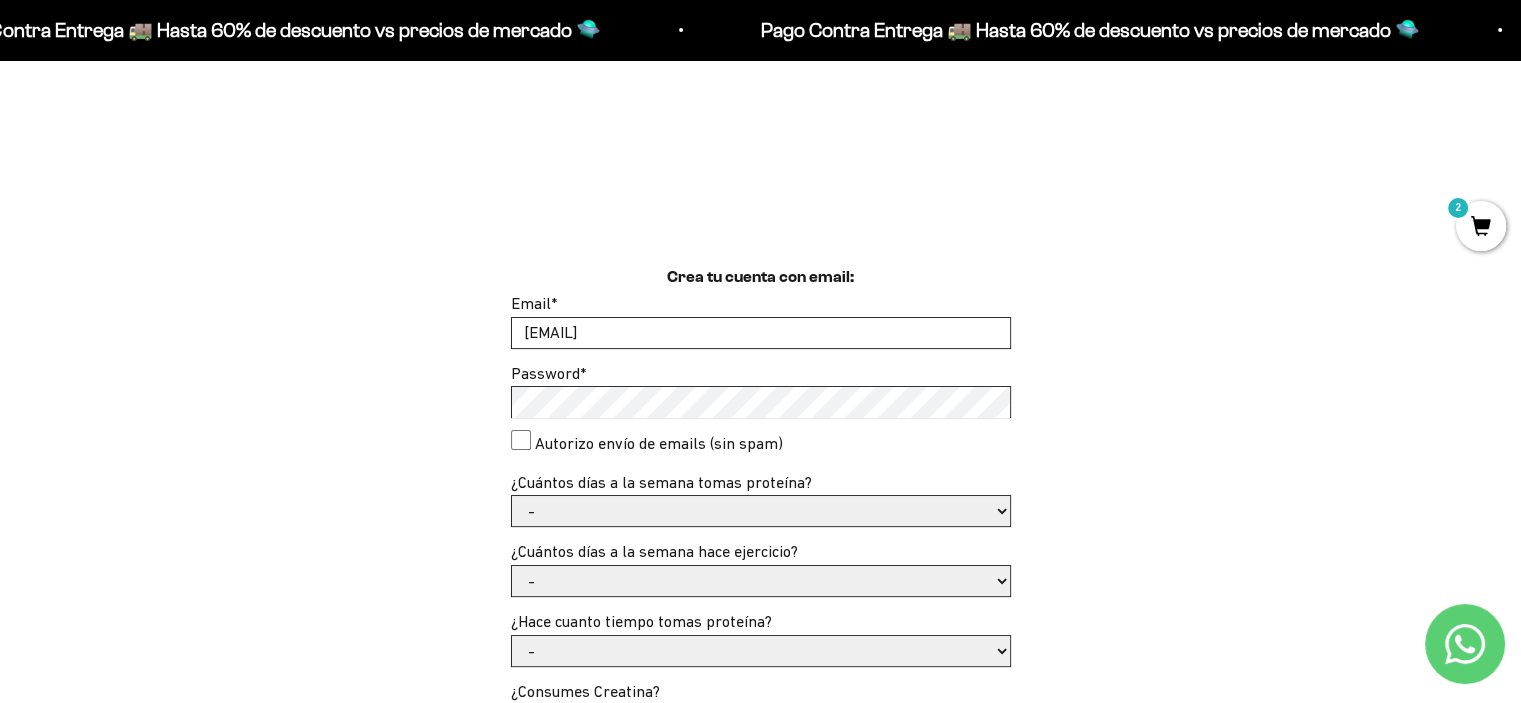 type on "[EMAIL]" 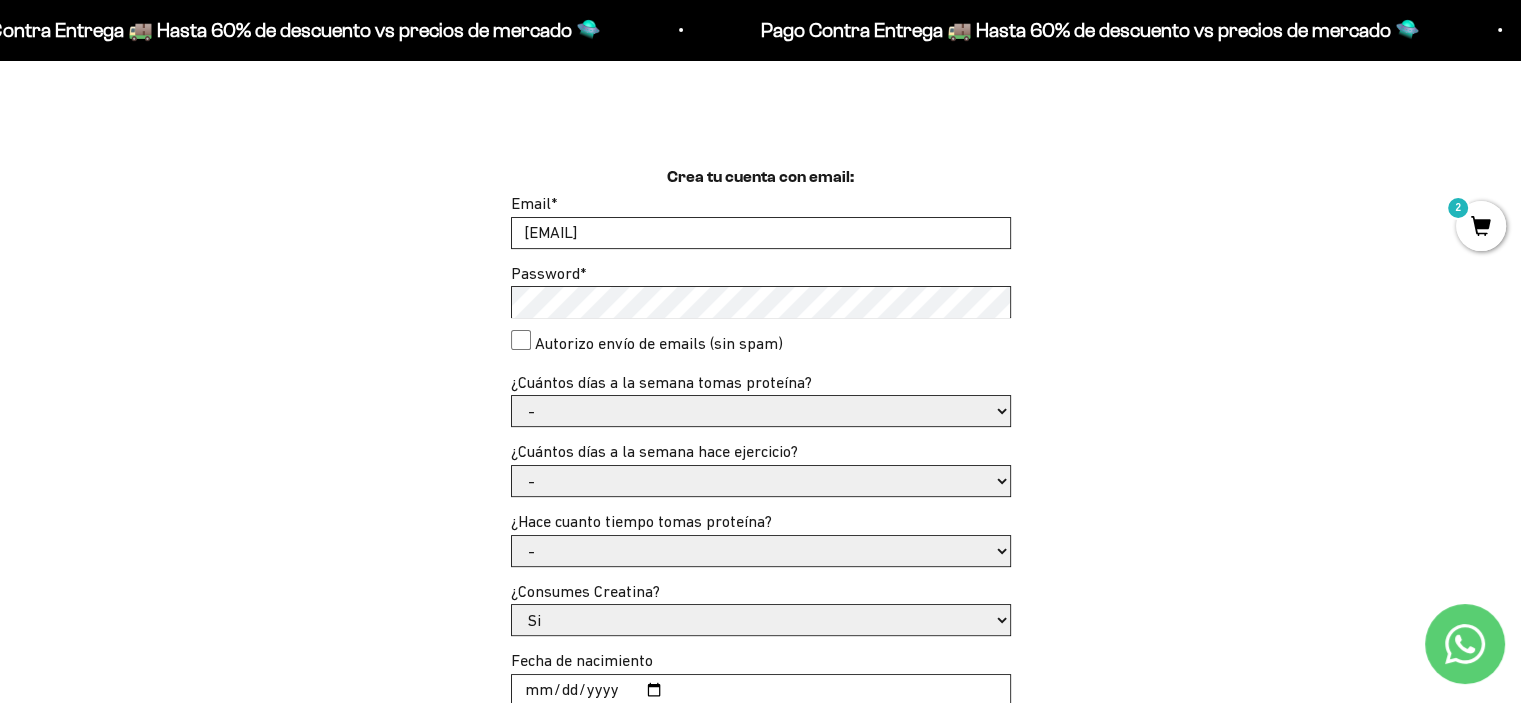click on "Autorizo envío de emails (sin spam)" at bounding box center [521, 340] 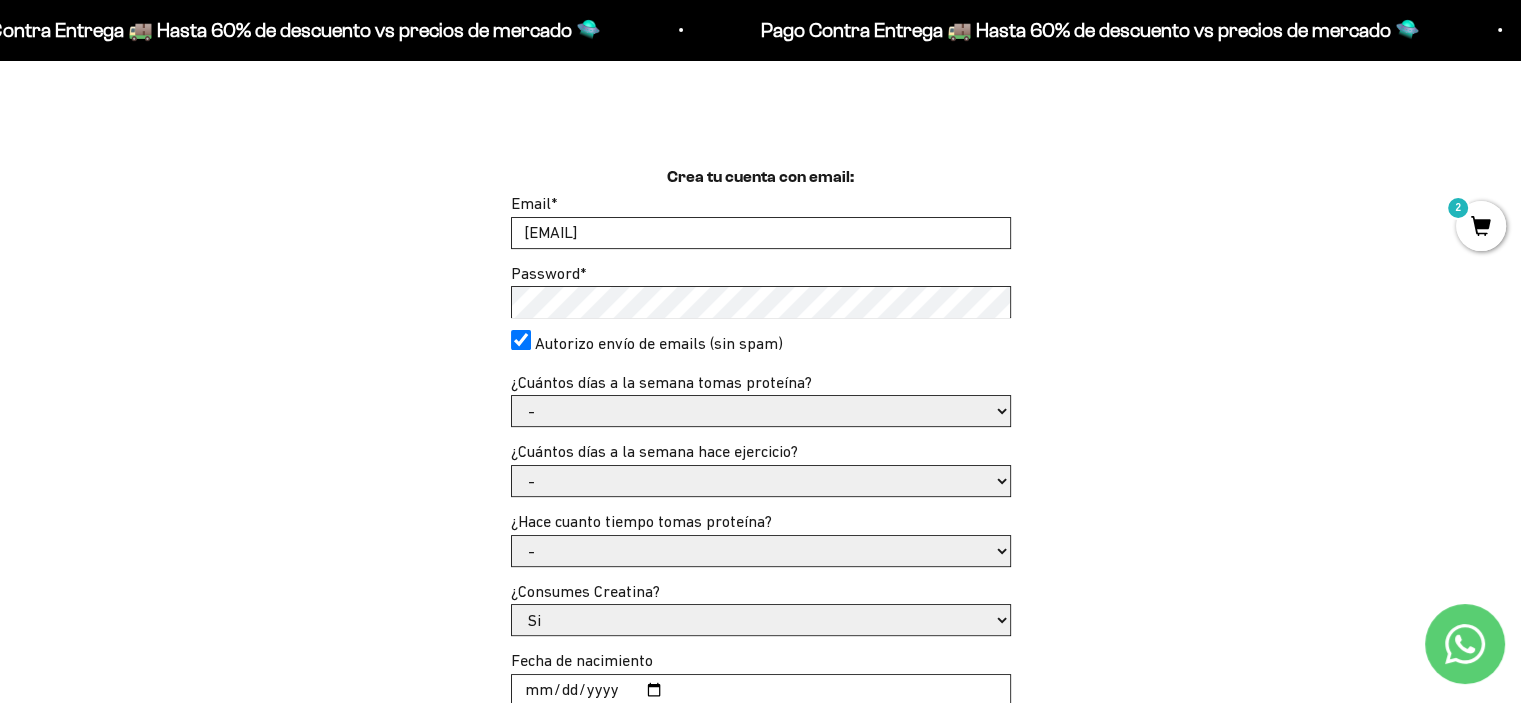 click on "-
1 o 2
3 a 5
6 o 7" at bounding box center [761, 411] 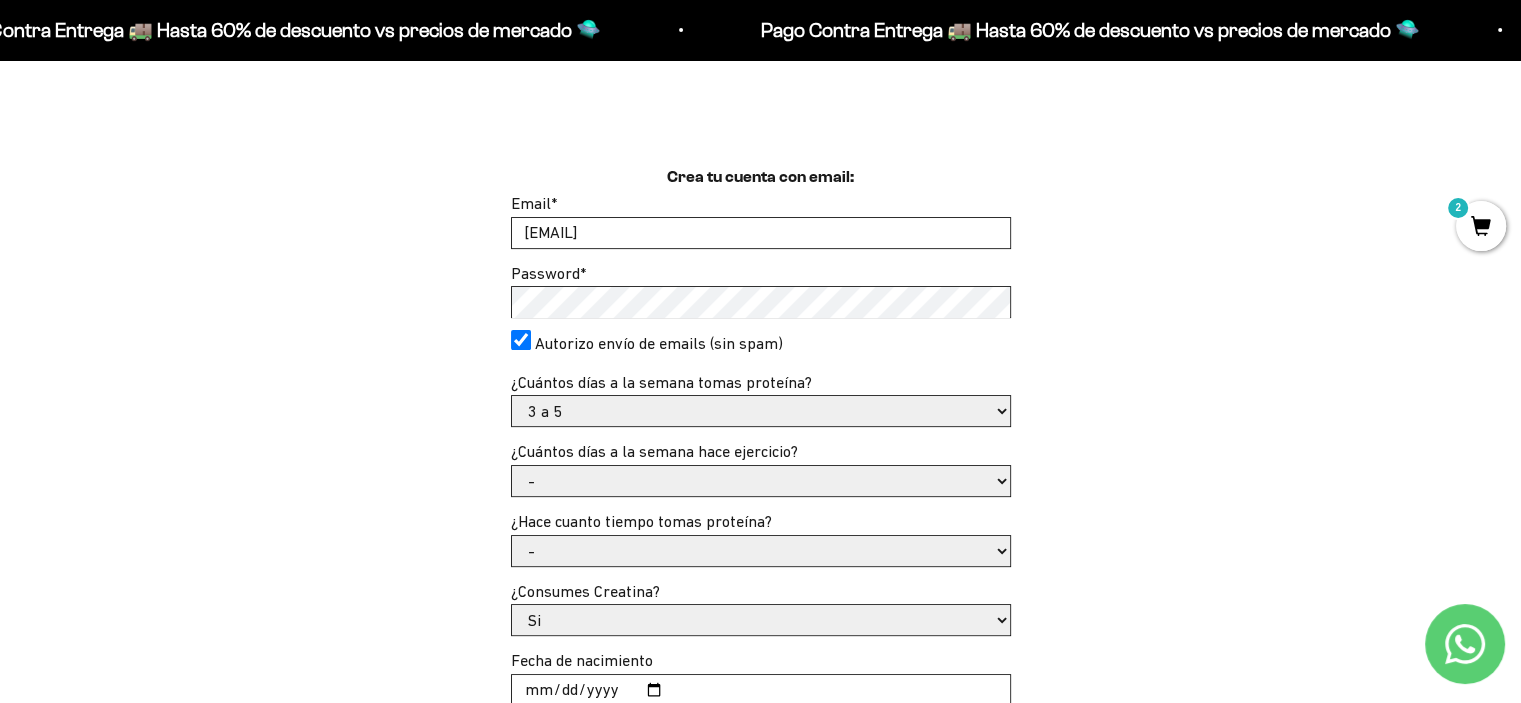 click on "-
1 o 2
3 a 5
6 o 7" at bounding box center [761, 411] 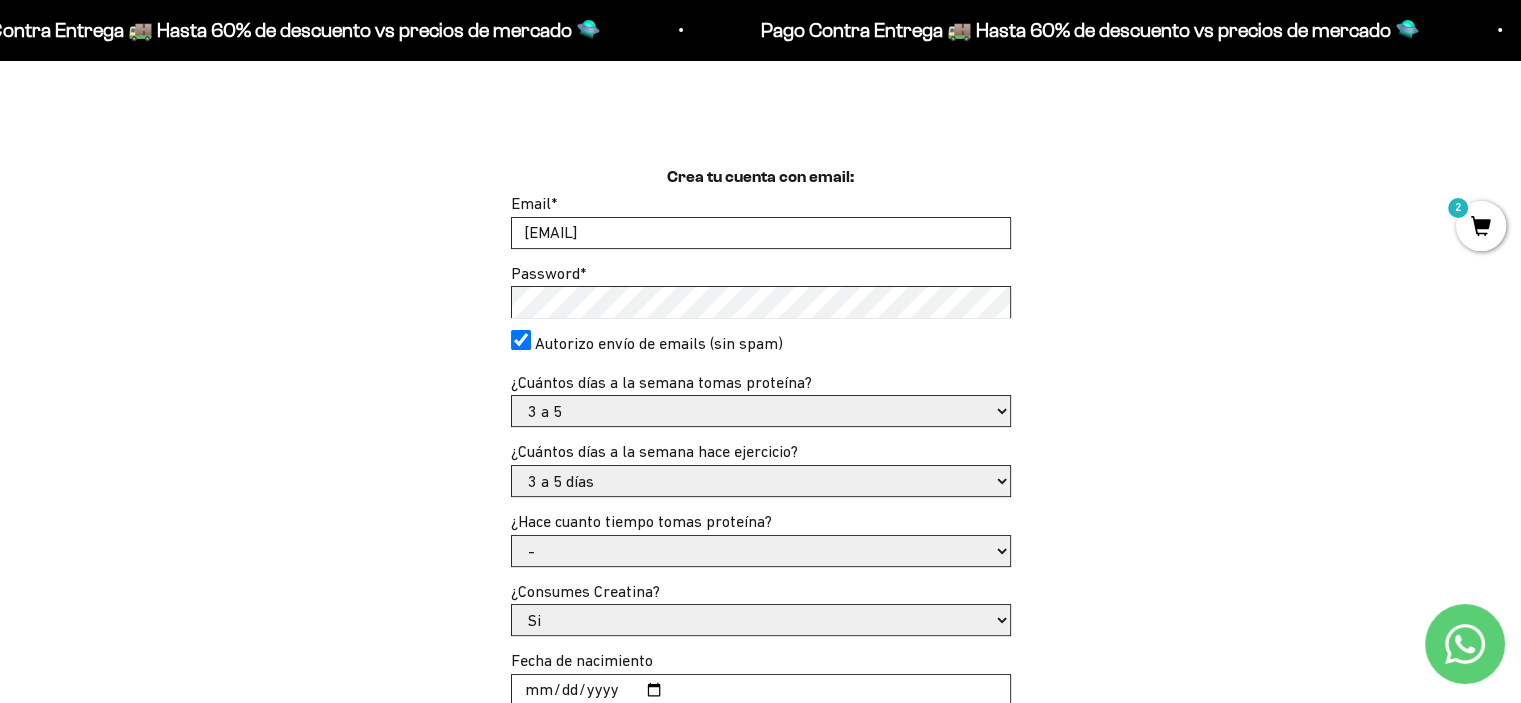click on "-
No hago
1 a 2 días
3 a 5 días
6 o 7 días" at bounding box center (761, 481) 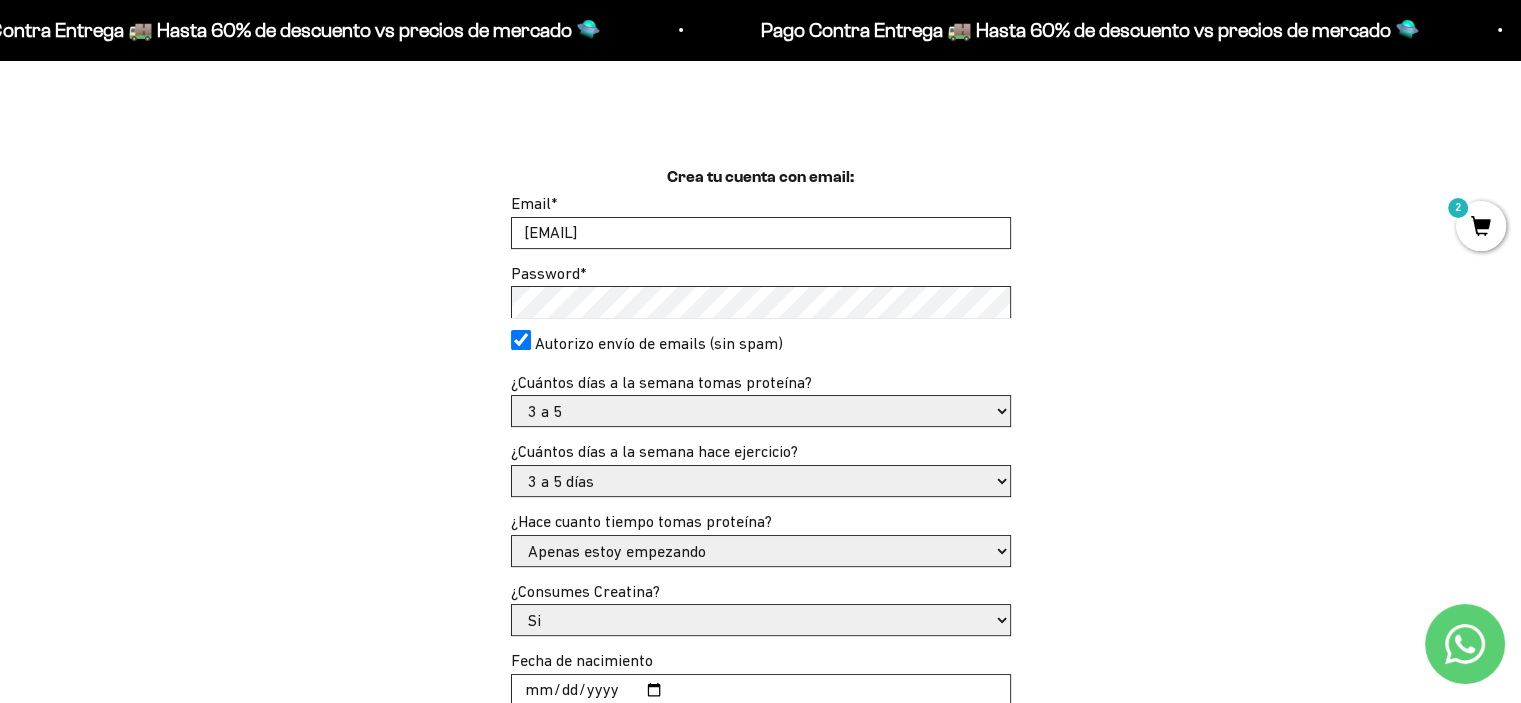 click on "-
Apenas estoy empezando
Menos de 6 meses
Más de 6 meses
Hace más de un año" at bounding box center [761, 551] 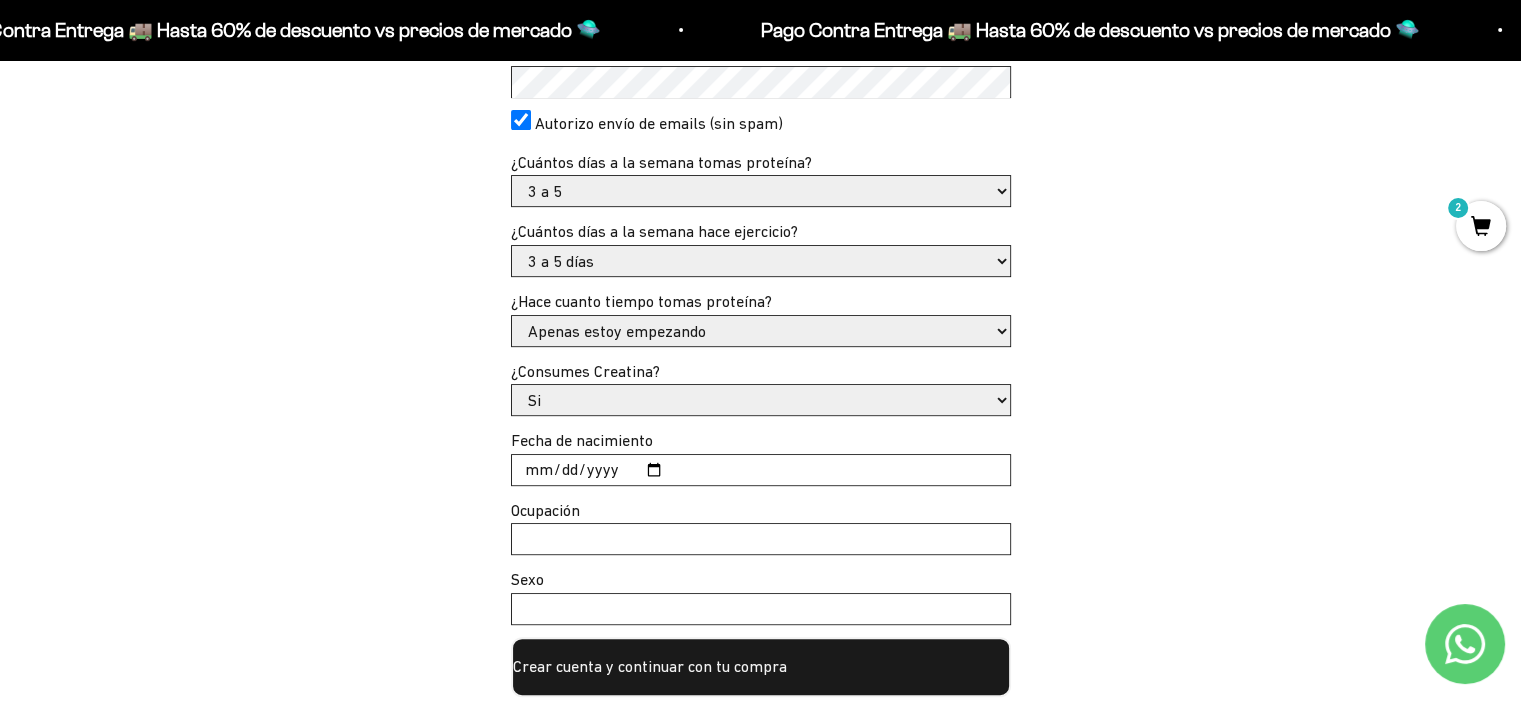 click on "Si
No" at bounding box center (761, 400) 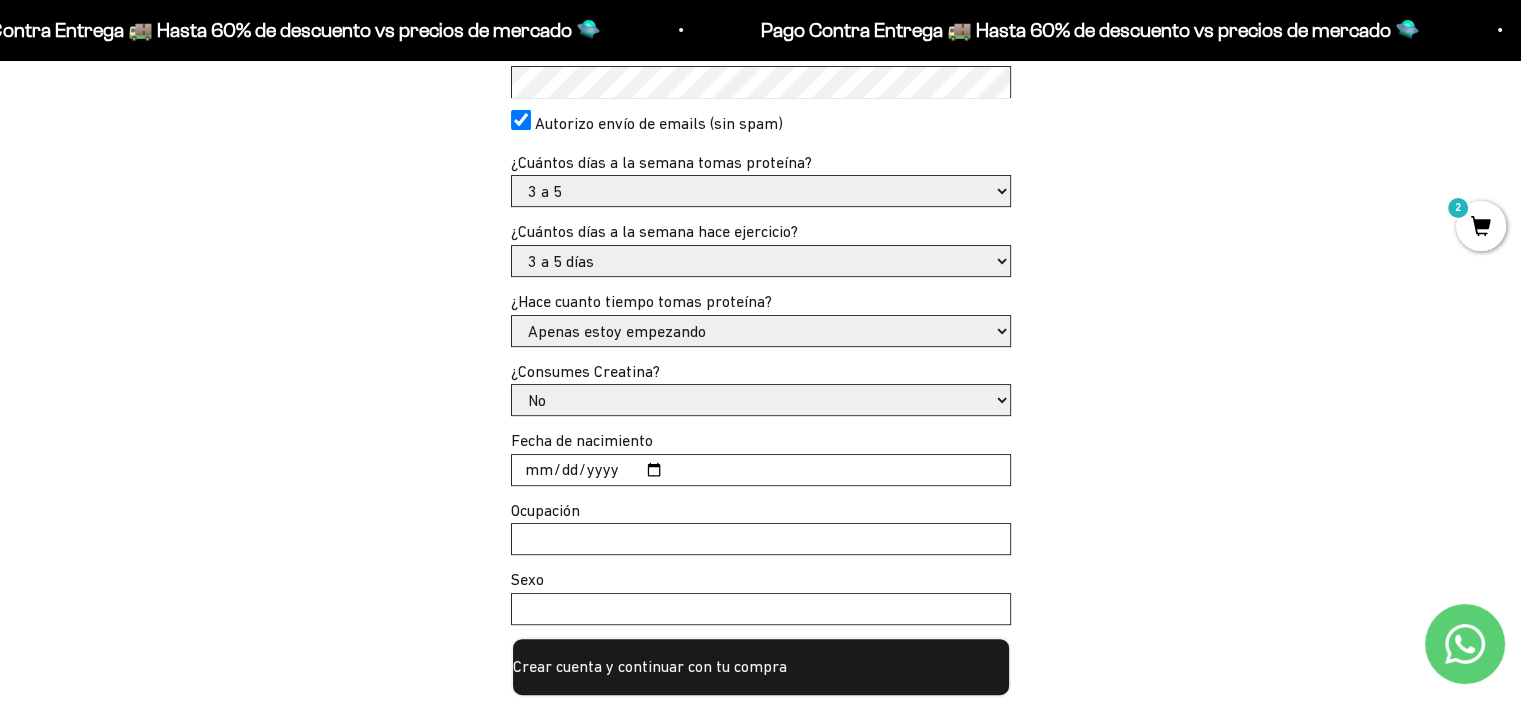 click on "Si
No" at bounding box center (761, 400) 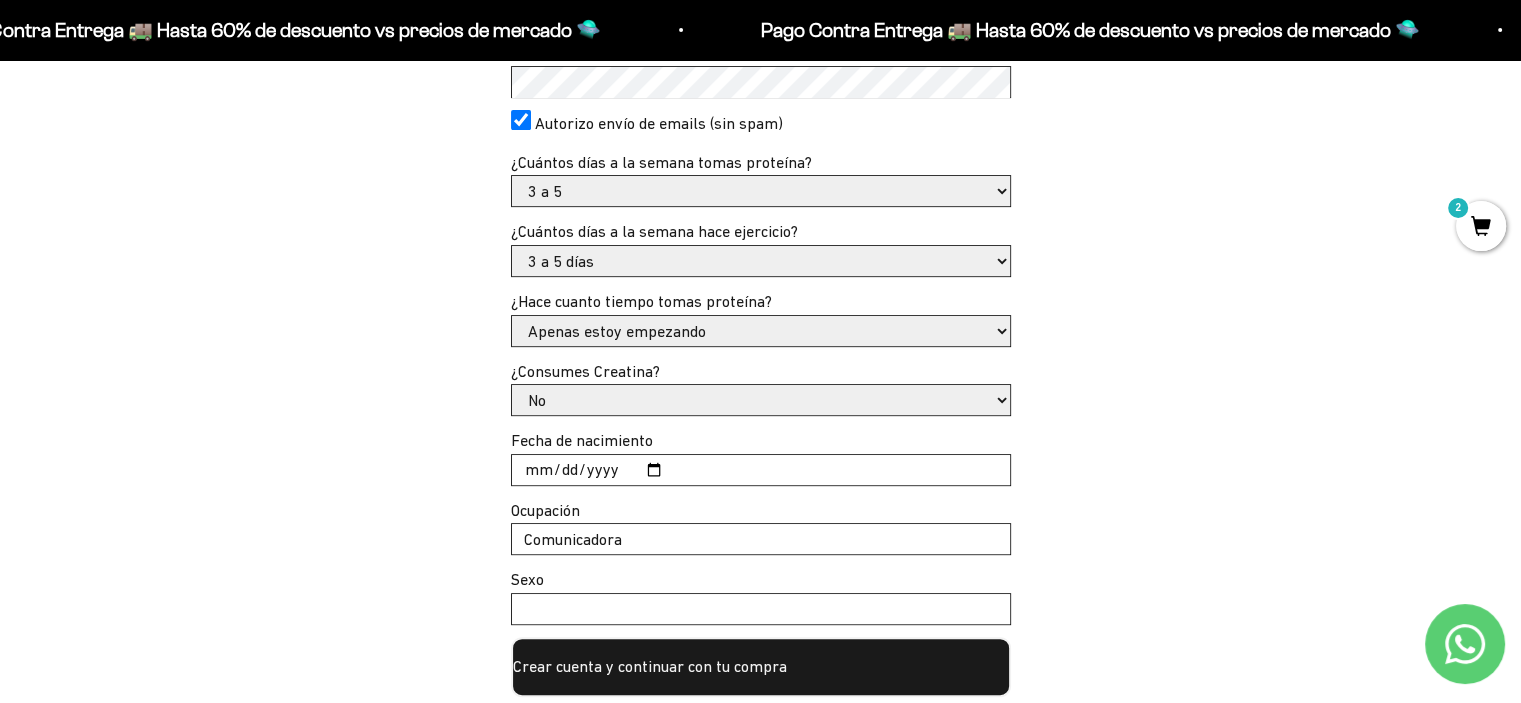scroll, scrollTop: 994, scrollLeft: 0, axis: vertical 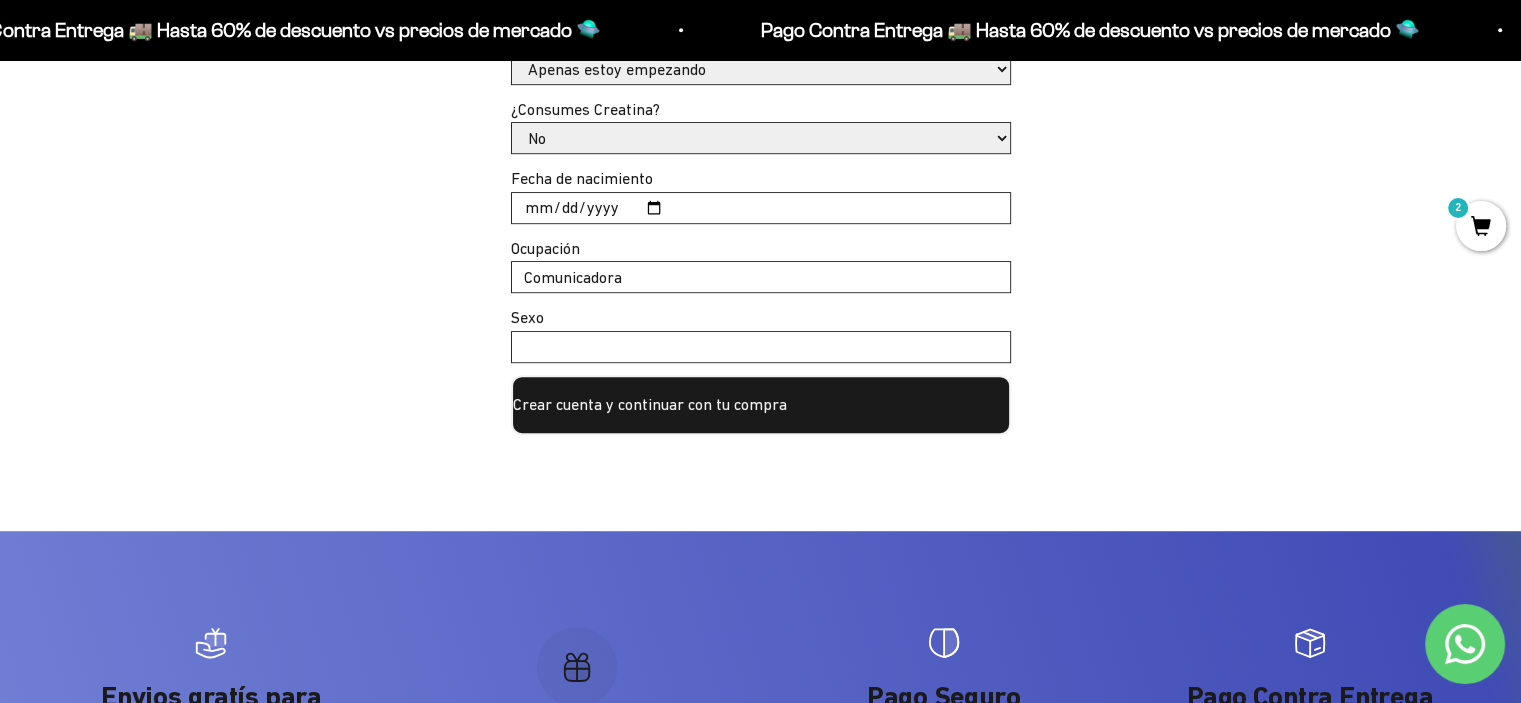type on "Comunicadora" 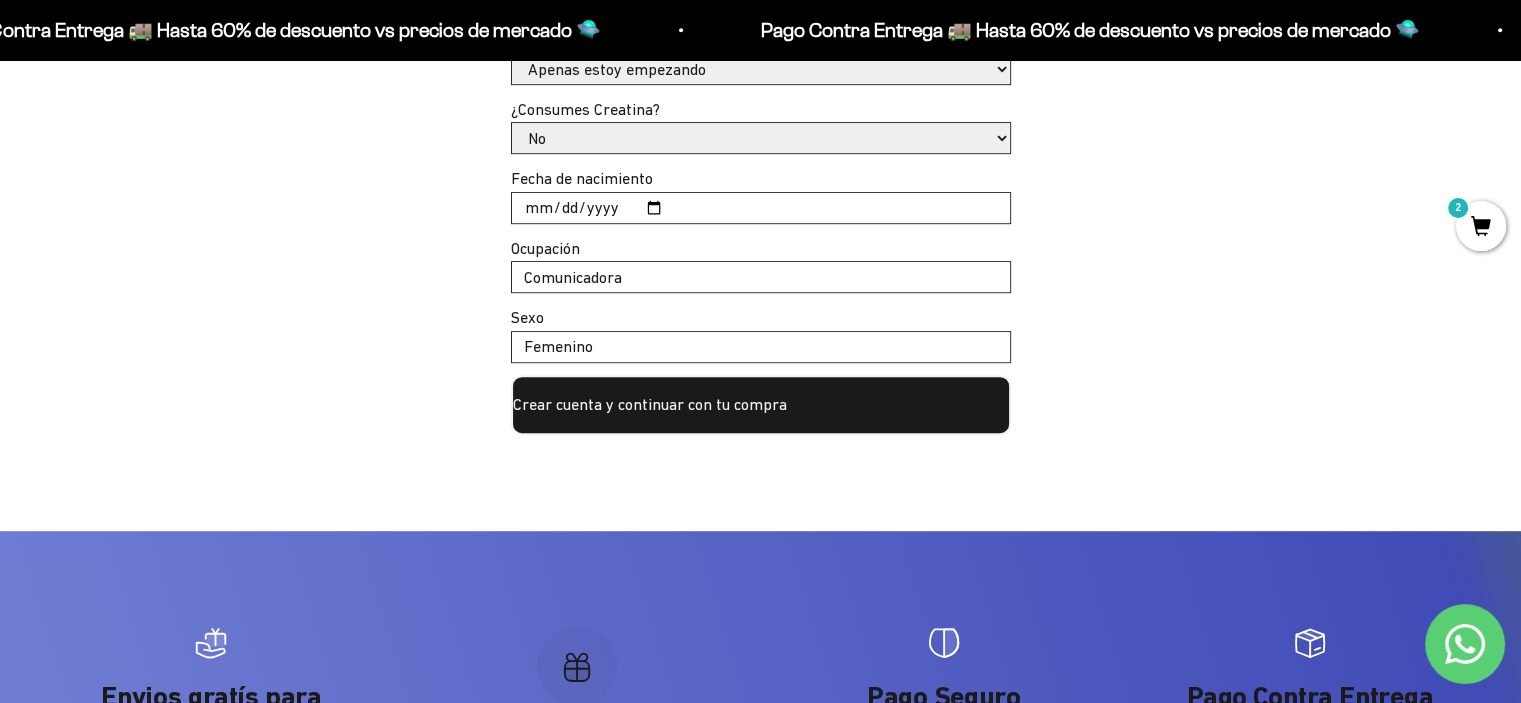 click on "Femenino" at bounding box center (761, 347) 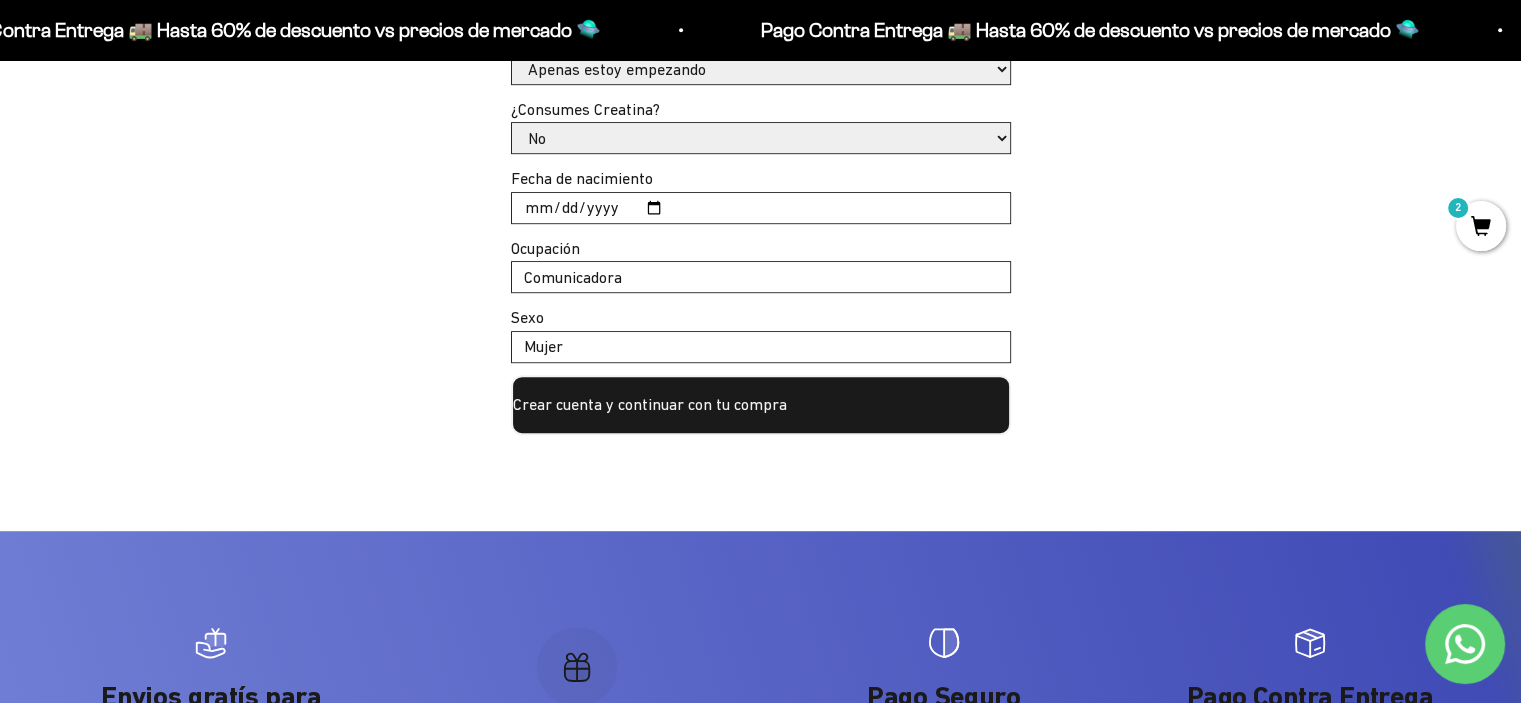 type on "Mujer" 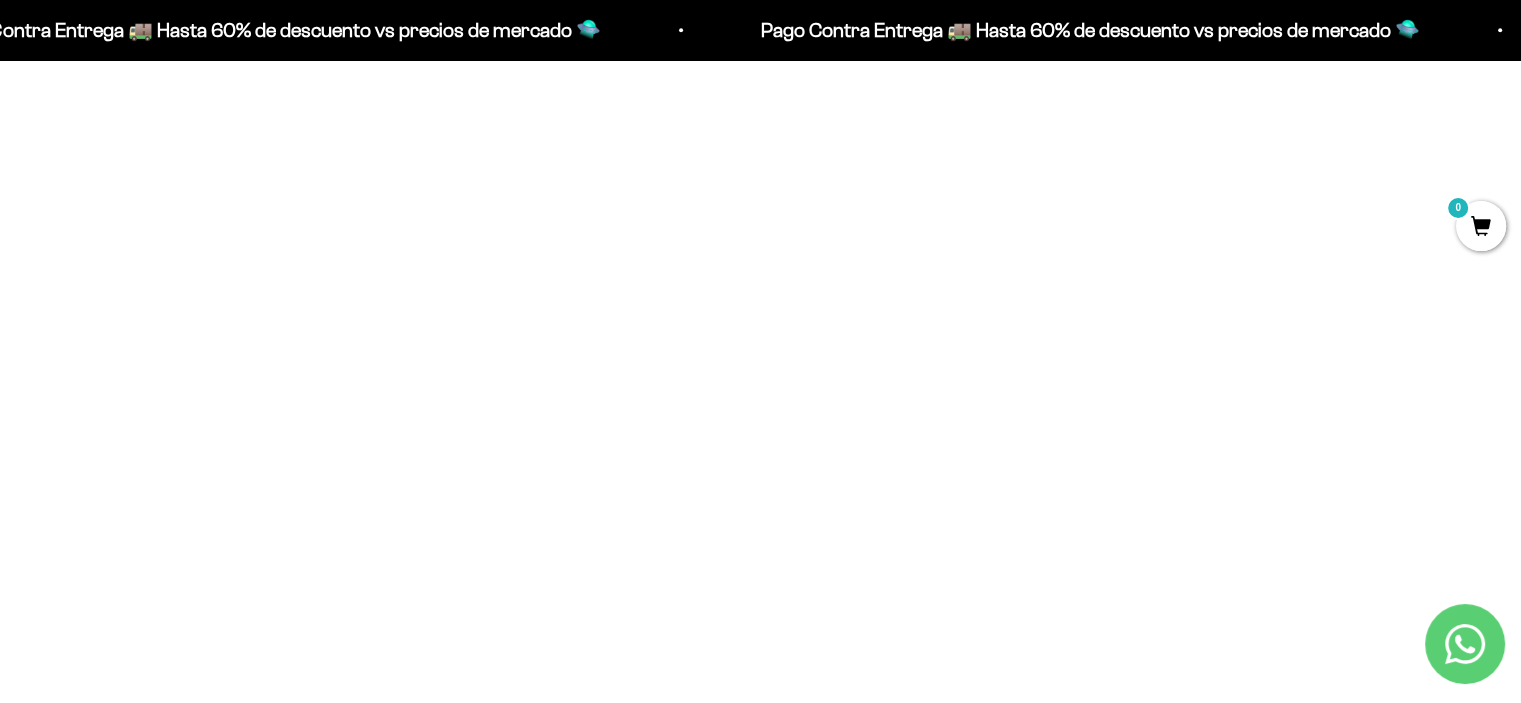scroll, scrollTop: 1288, scrollLeft: 0, axis: vertical 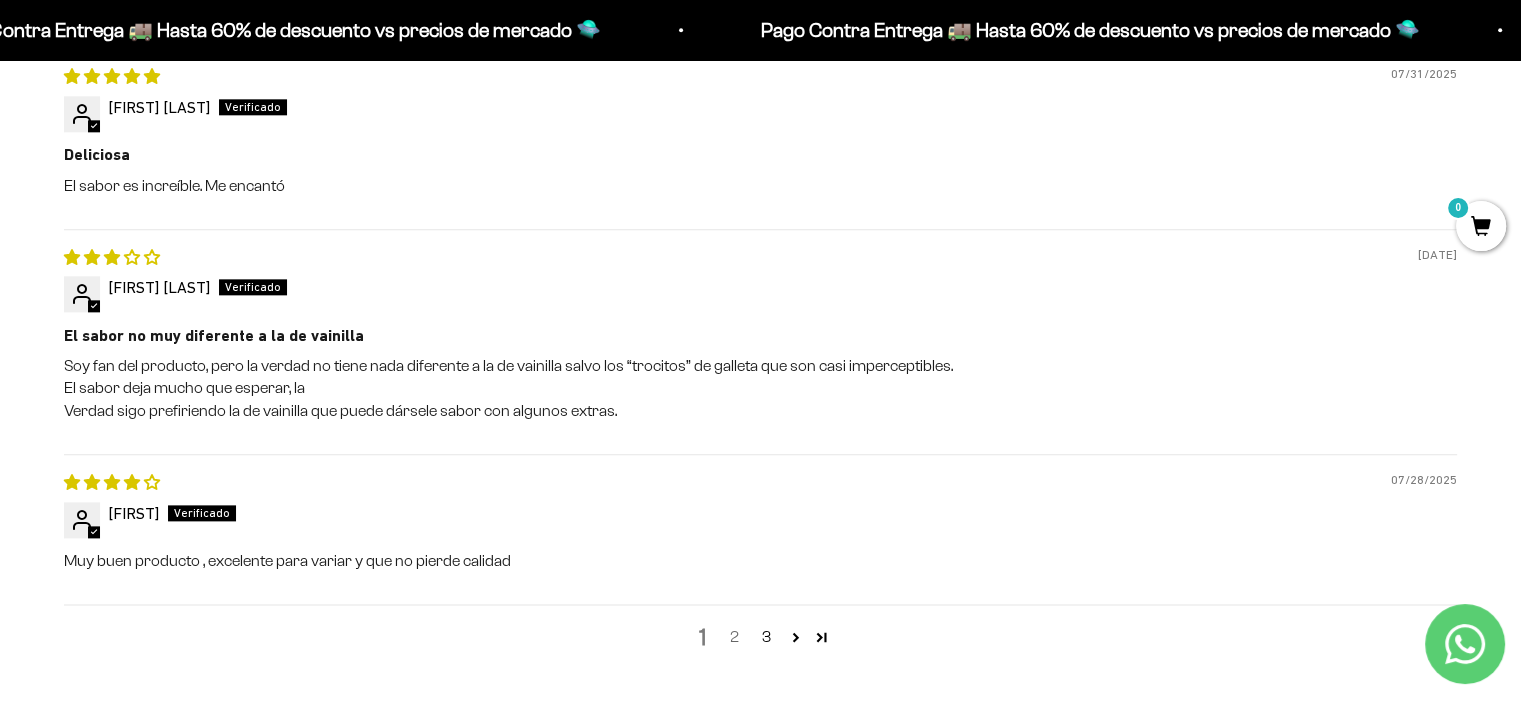 click on "2" at bounding box center [735, 637] 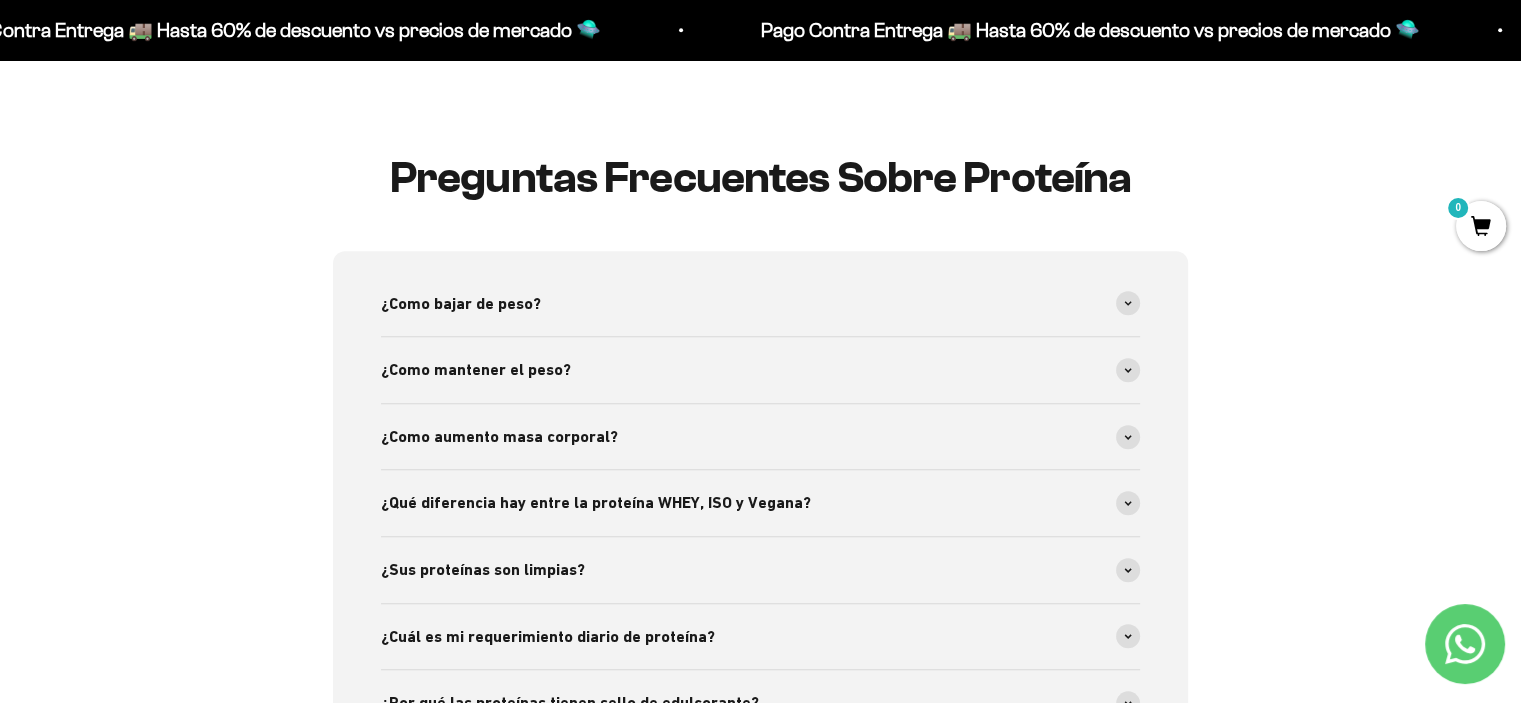 scroll, scrollTop: 2058, scrollLeft: 0, axis: vertical 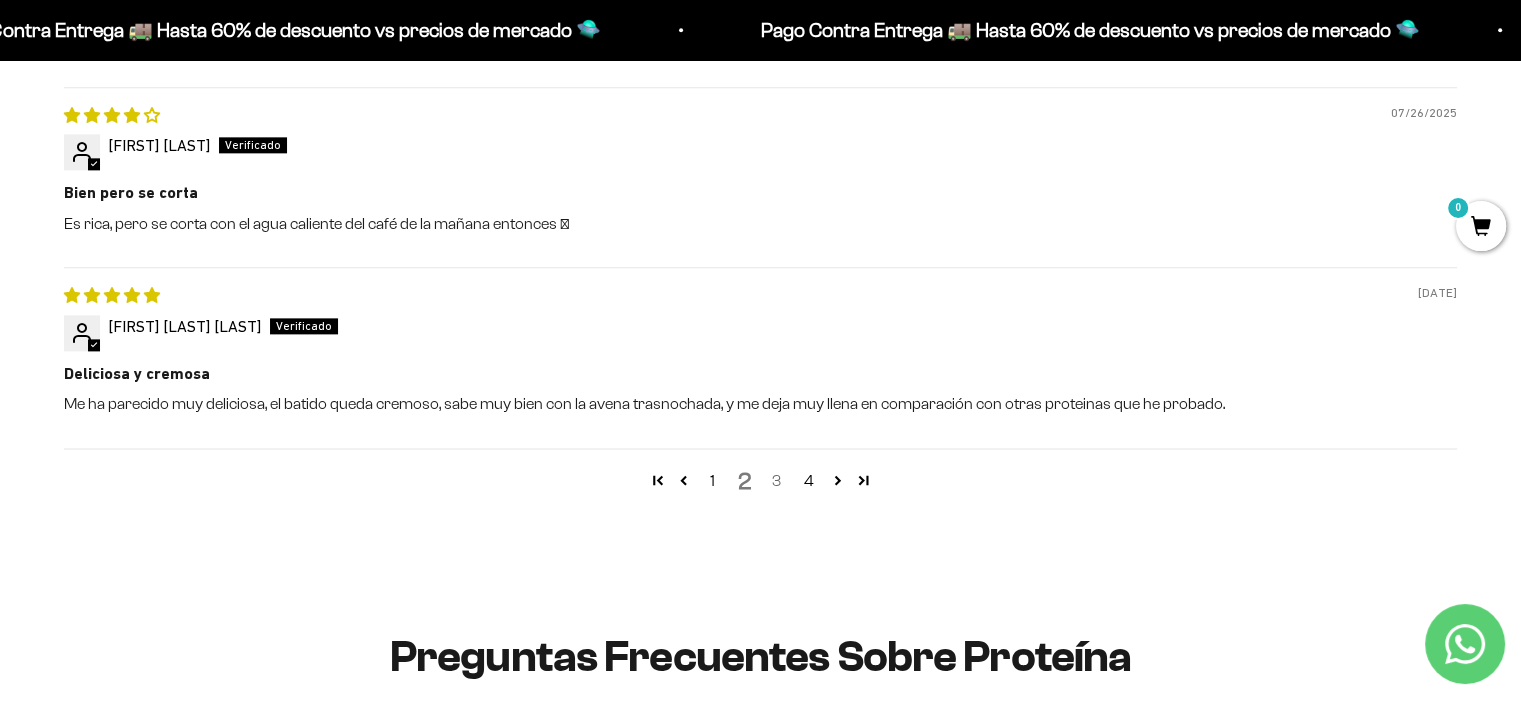 click on "3" at bounding box center [777, 481] 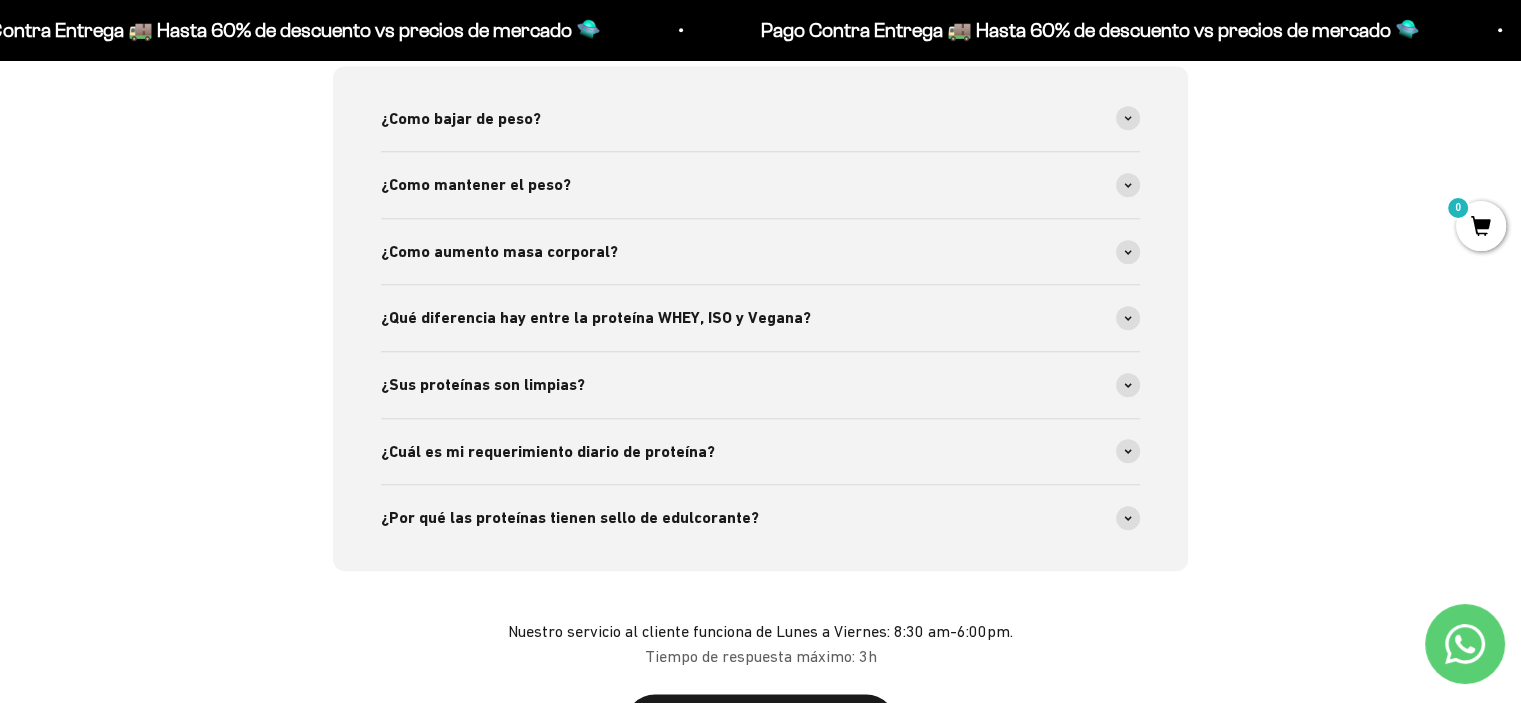 scroll, scrollTop: 2058, scrollLeft: 0, axis: vertical 